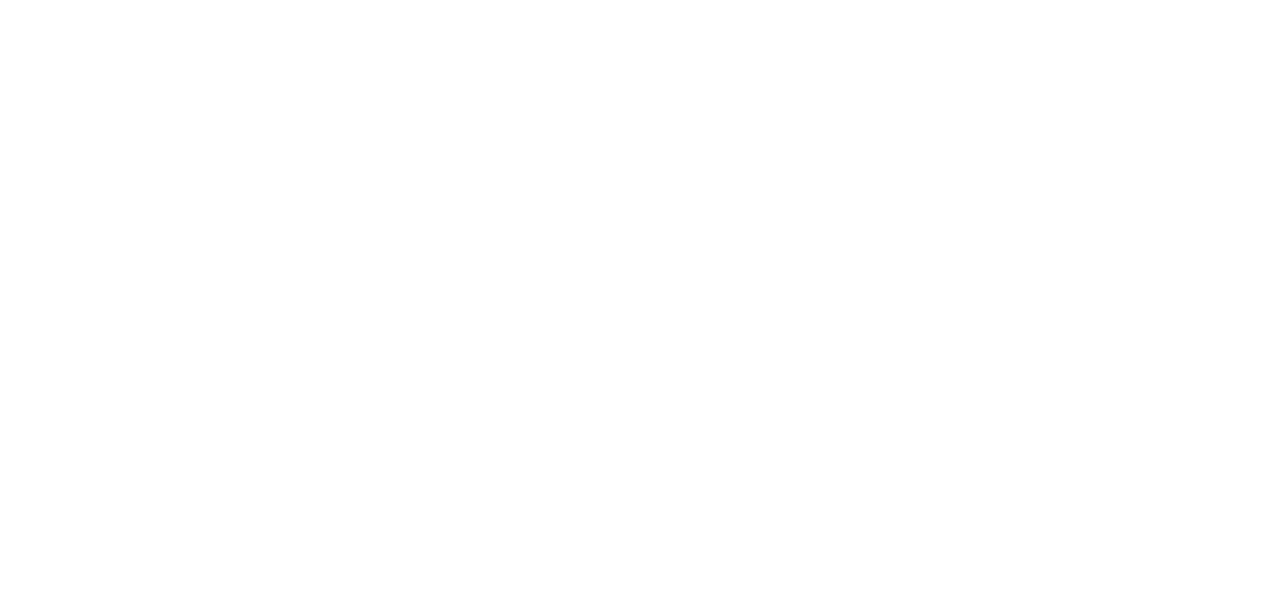 scroll, scrollTop: 0, scrollLeft: 0, axis: both 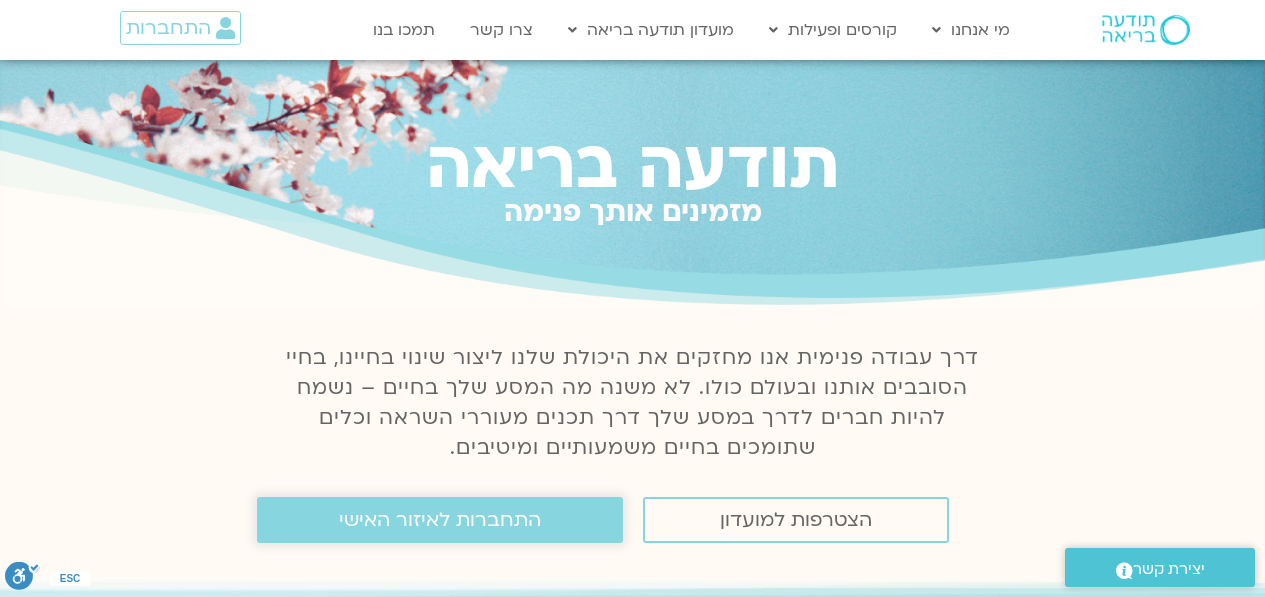 click on "התחברות לאיזור האישי" at bounding box center (440, 520) 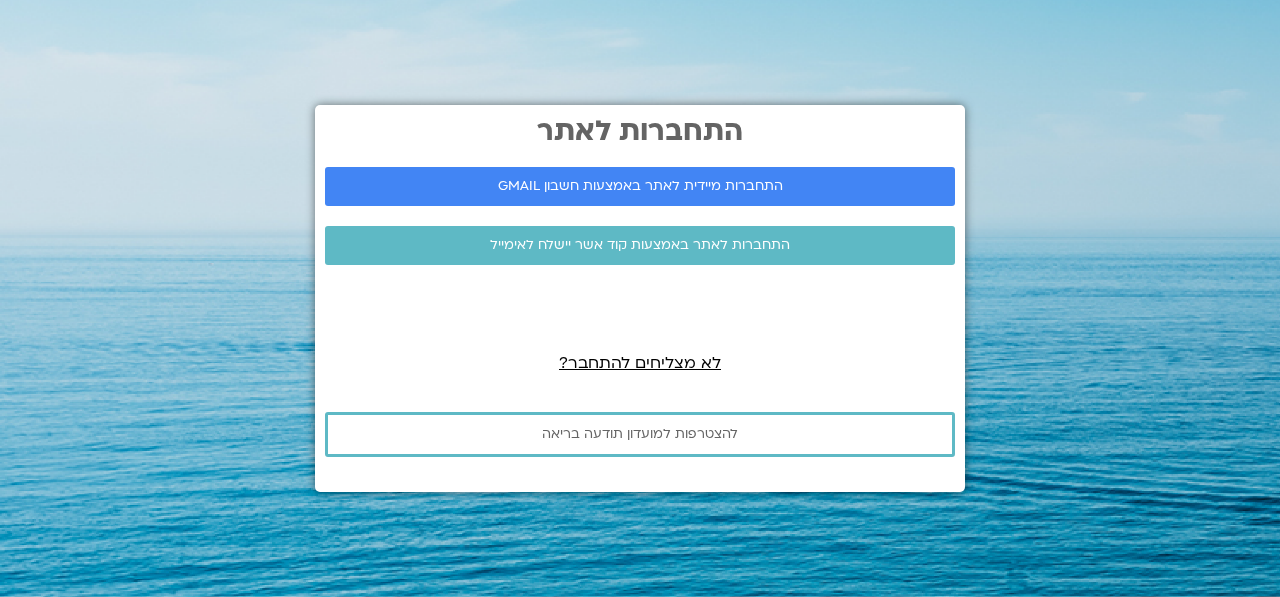 scroll, scrollTop: 0, scrollLeft: 0, axis: both 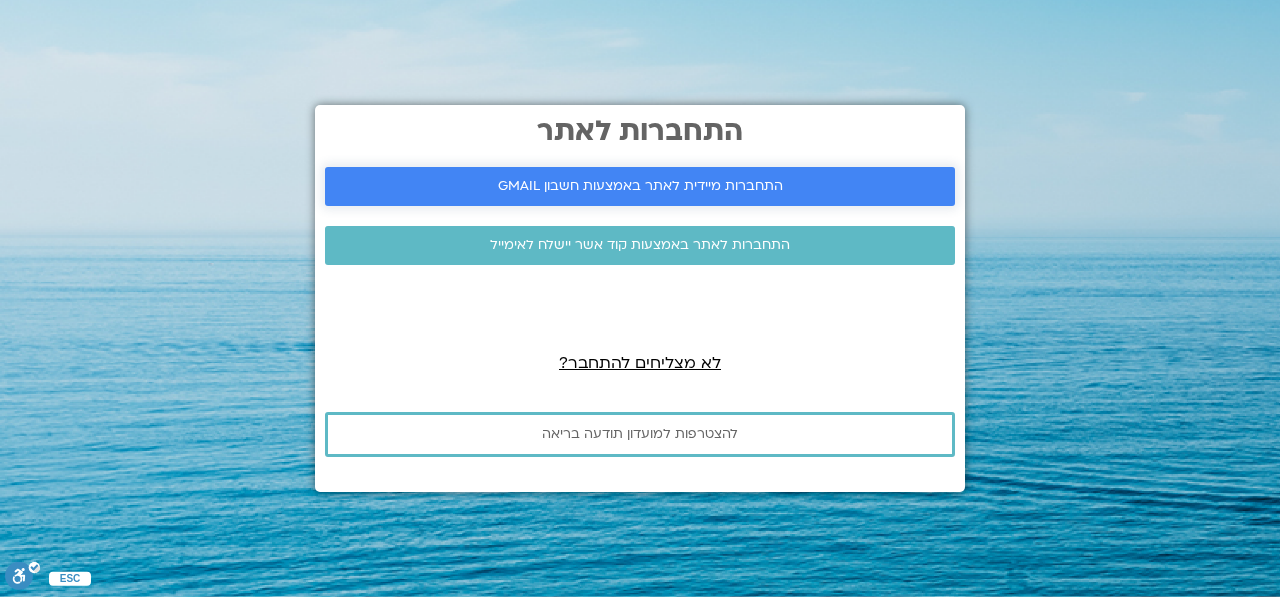 click on "התחברות מיידית לאתר באמצעות חשבון GMAIL" at bounding box center (640, 186) 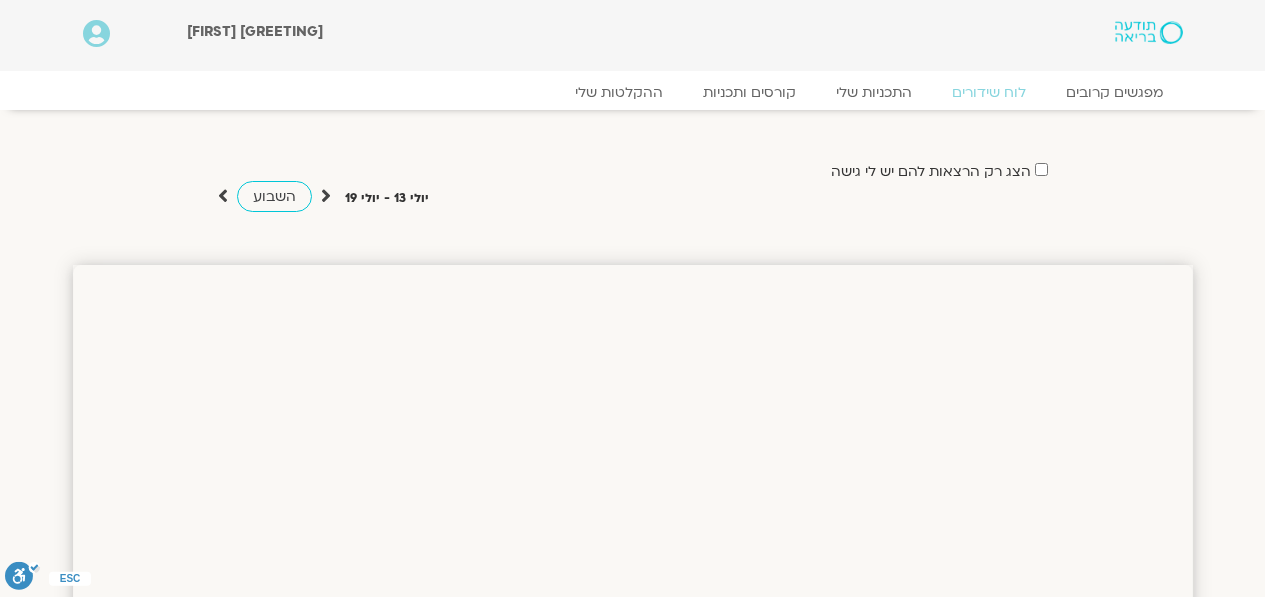 scroll, scrollTop: 0, scrollLeft: 0, axis: both 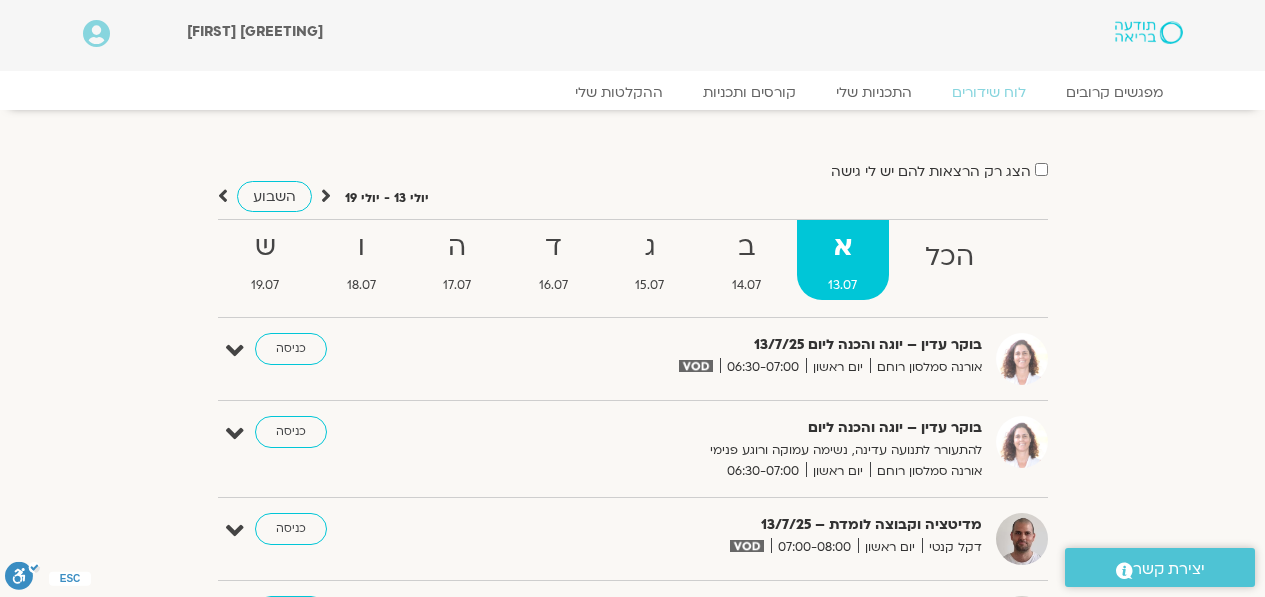 click at bounding box center (1148, 32) 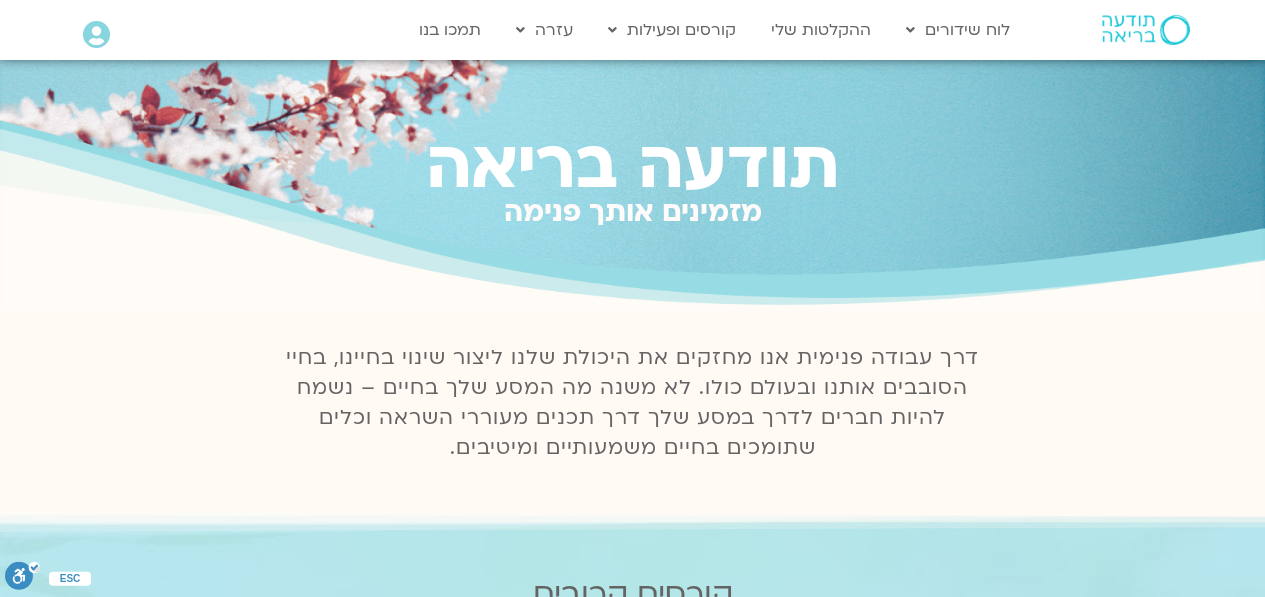 scroll, scrollTop: 0, scrollLeft: 0, axis: both 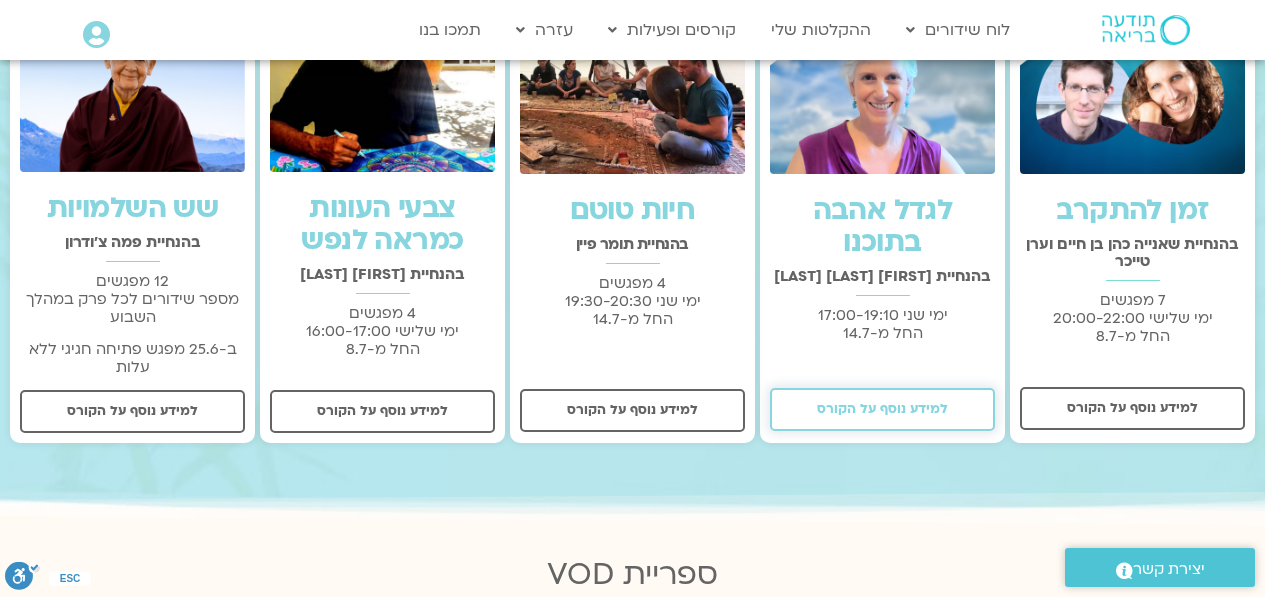 click on "למידע נוסף על הקורס" at bounding box center (882, 409) 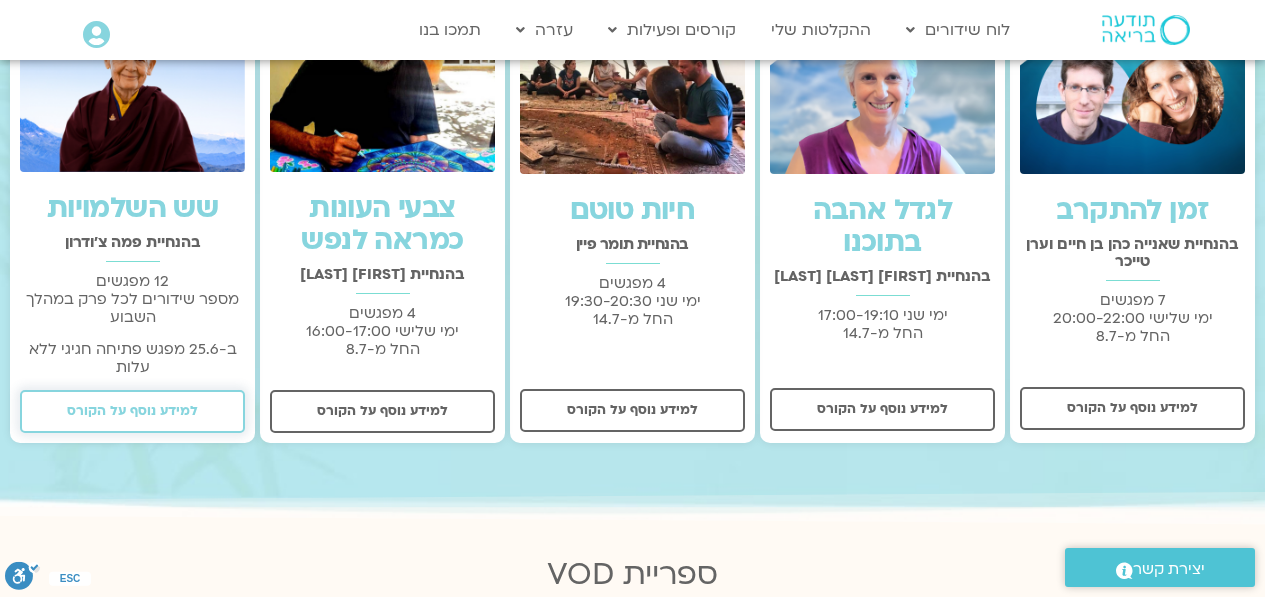 click on "למידע נוסף על הקורס" at bounding box center [132, 411] 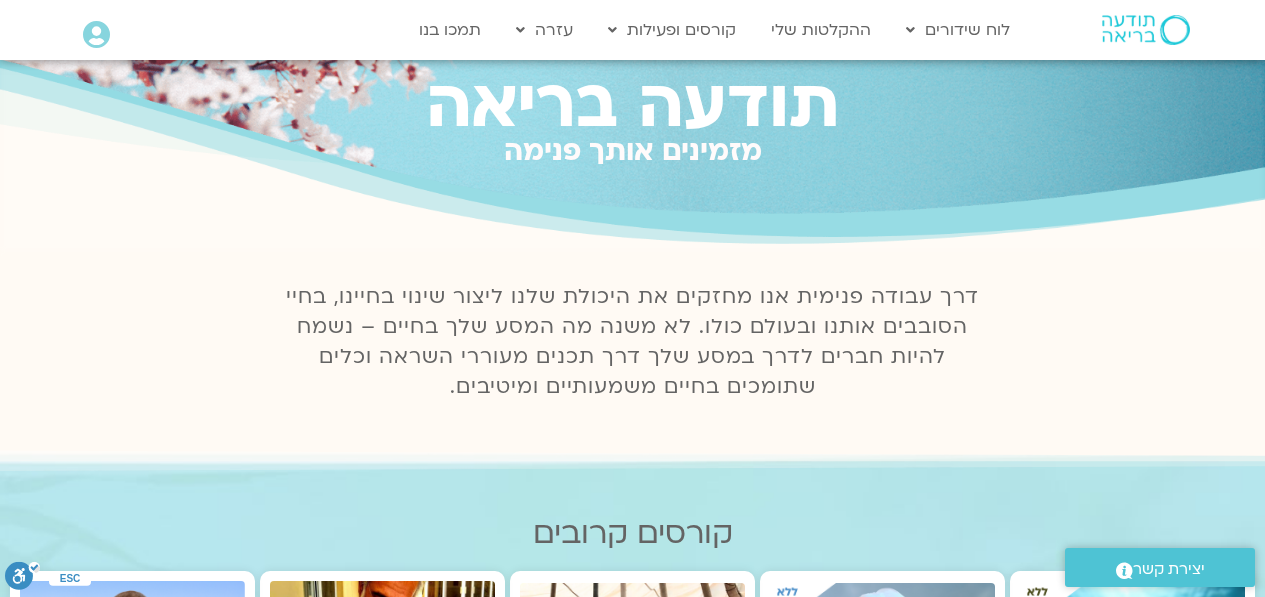 scroll, scrollTop: 0, scrollLeft: 0, axis: both 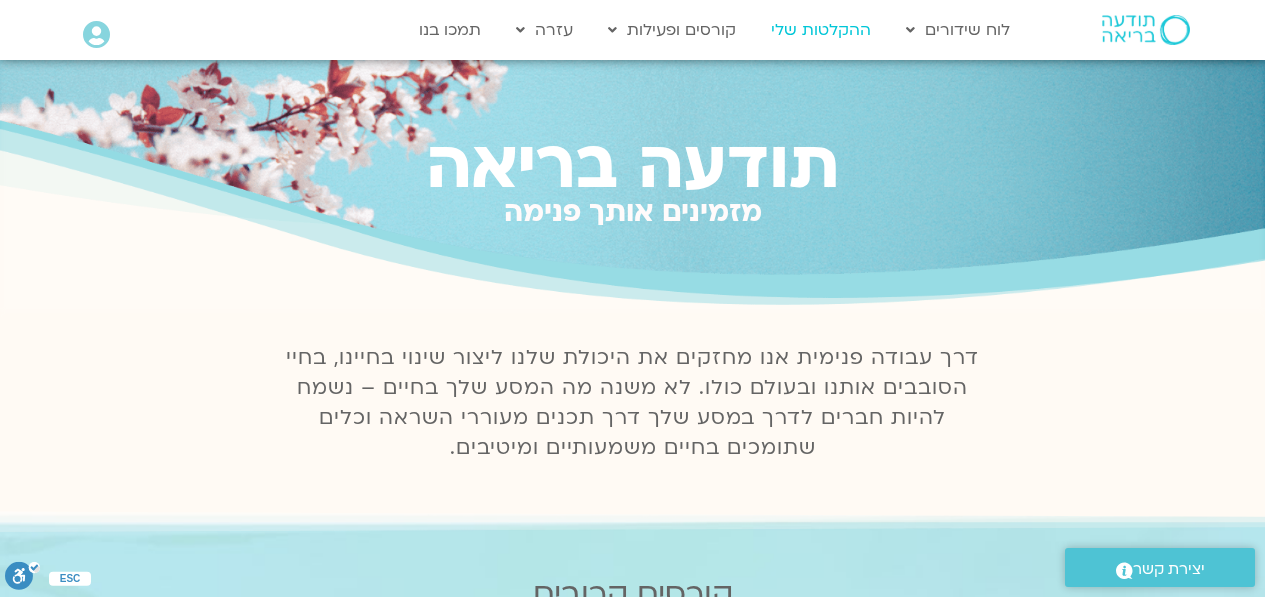 click on "ההקלטות שלי" at bounding box center [821, 30] 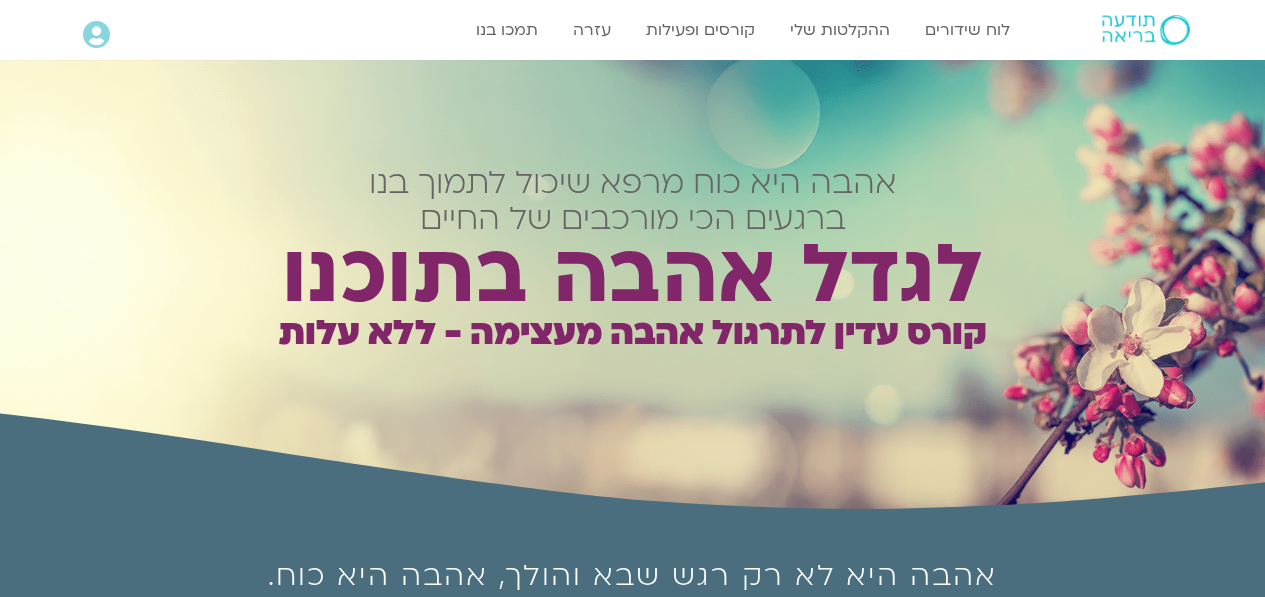 scroll, scrollTop: 0, scrollLeft: 0, axis: both 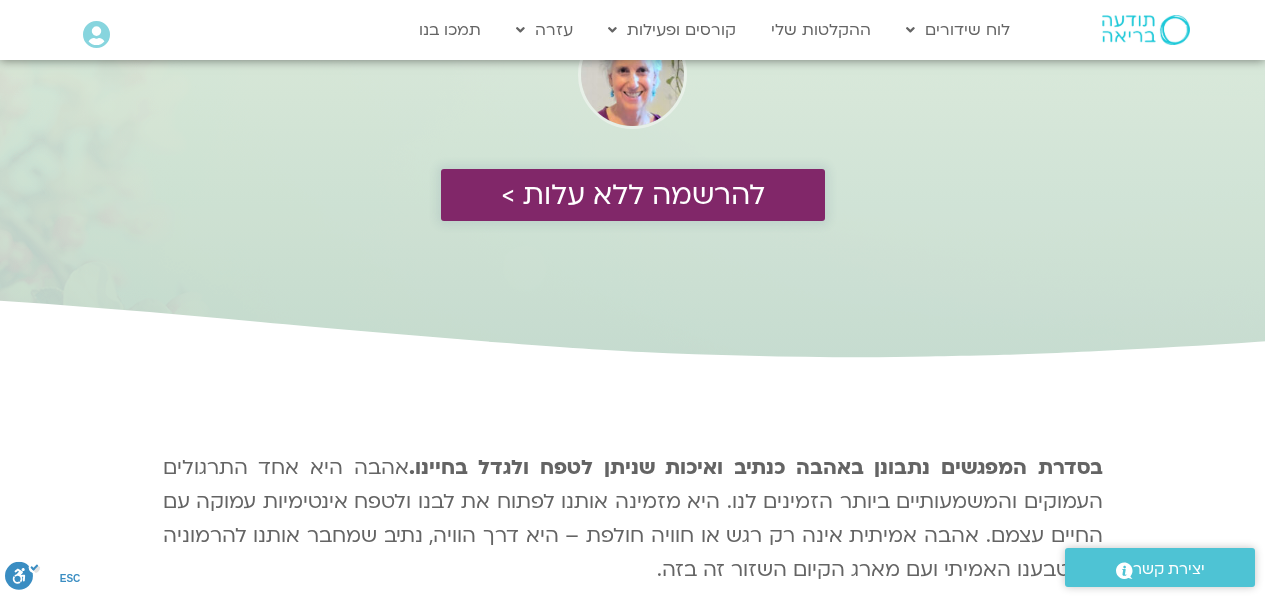 click on "להרשמה ללא עלות >" at bounding box center [633, 195] 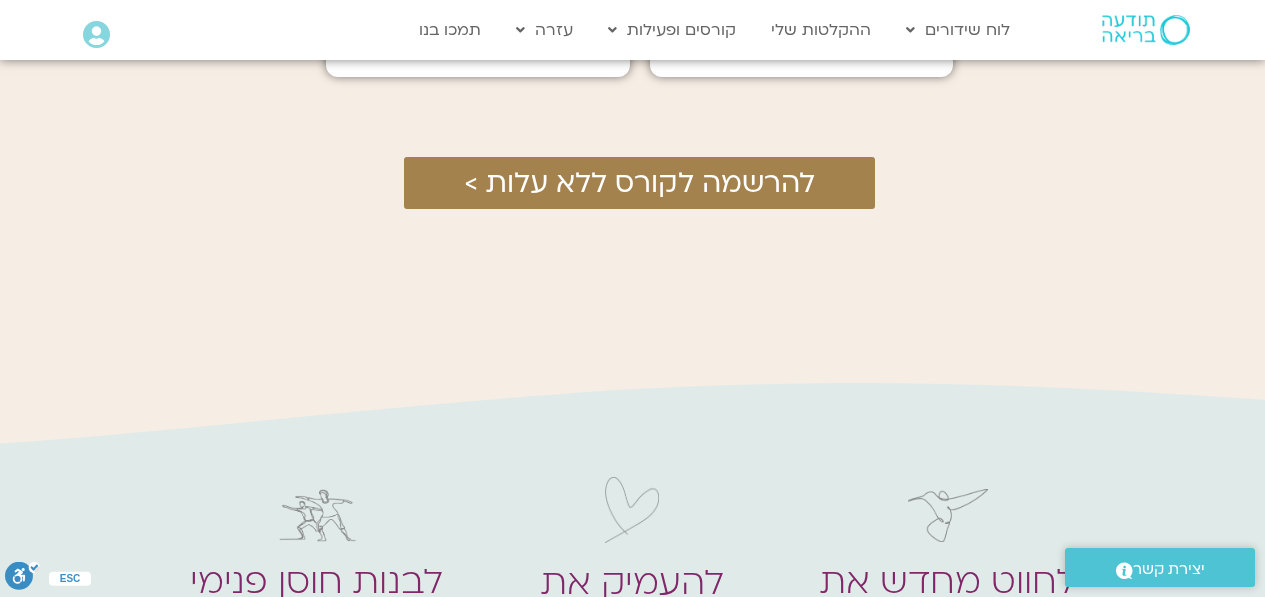 scroll, scrollTop: 5857, scrollLeft: 0, axis: vertical 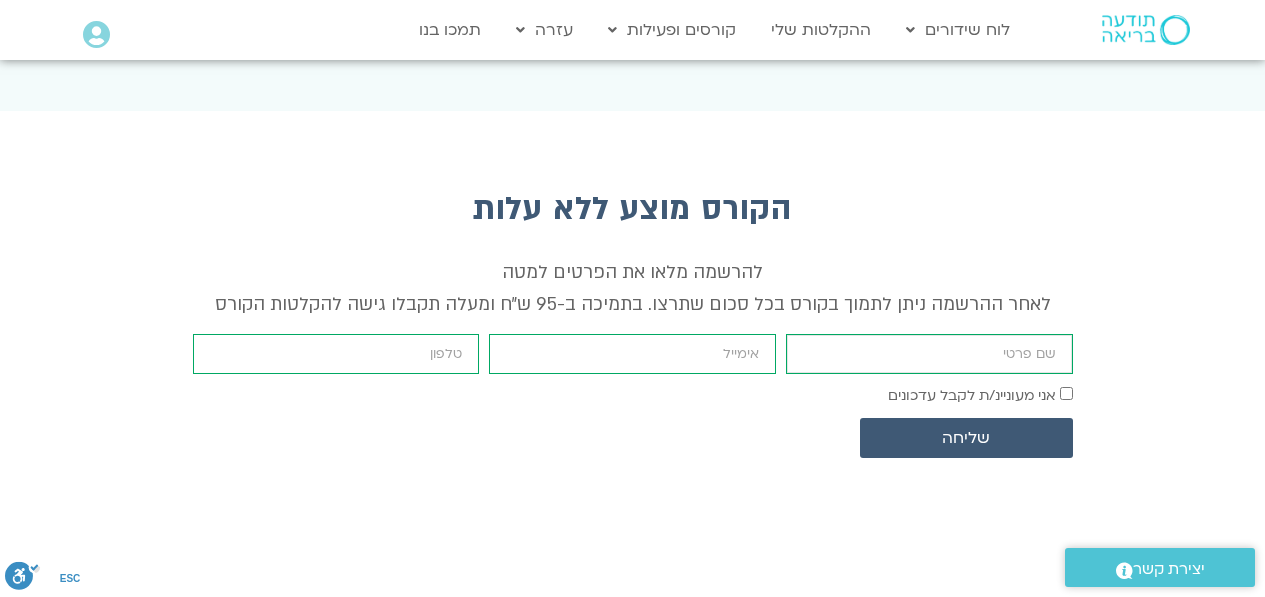 click on "firstname" at bounding box center (929, 354) 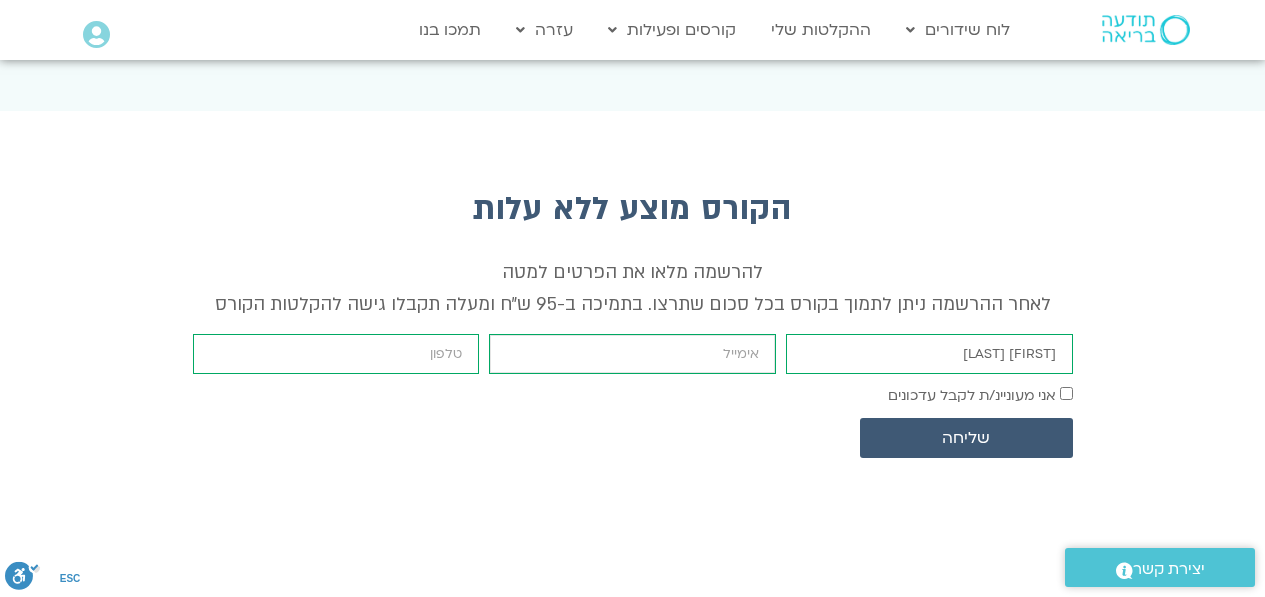 type on "[USERNAME]@[DOMAIN]" 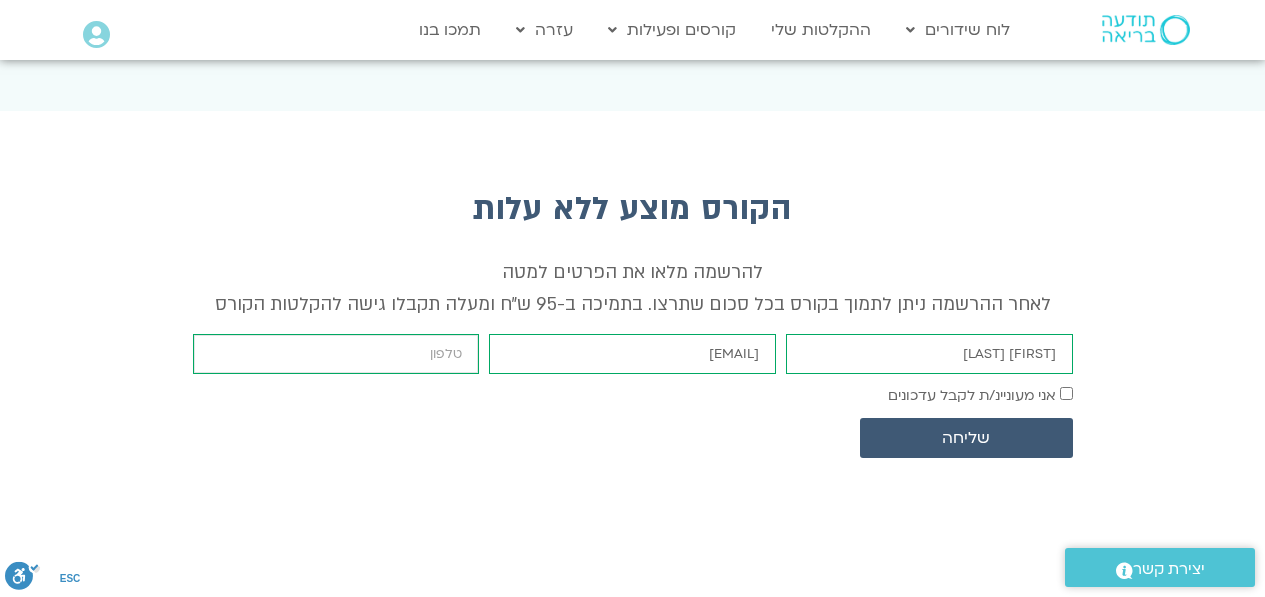 type on "0547896814" 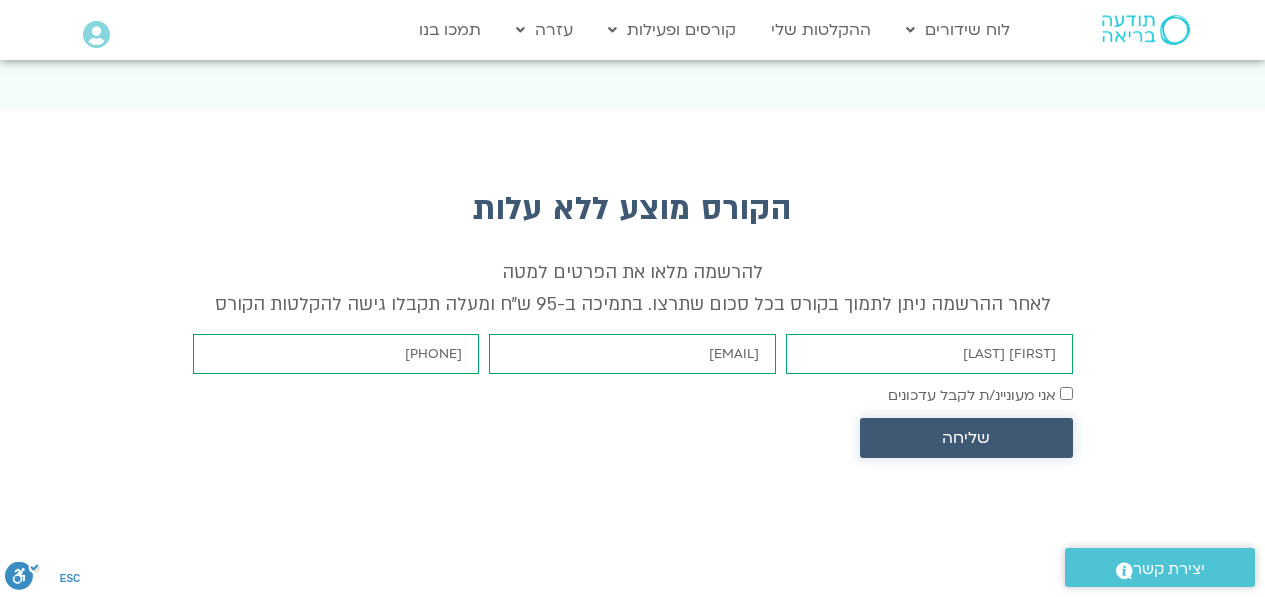 click on "שליחה" at bounding box center (966, 438) 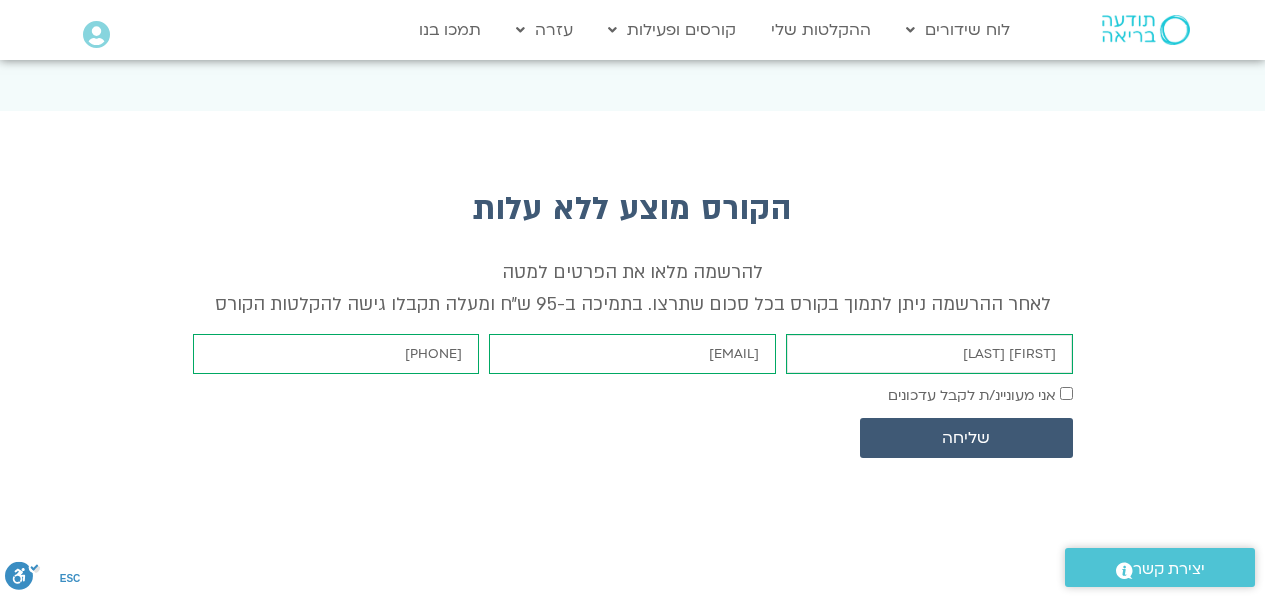 click on "סיון ניר-קלע" at bounding box center (929, 354) 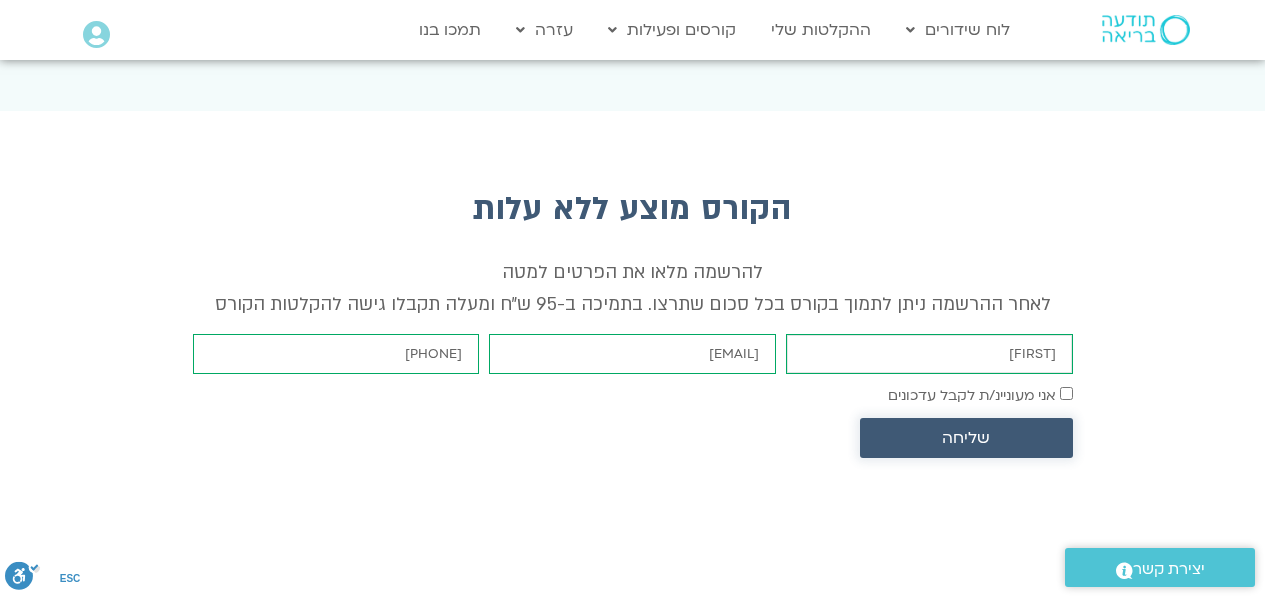type on "[NAME]" 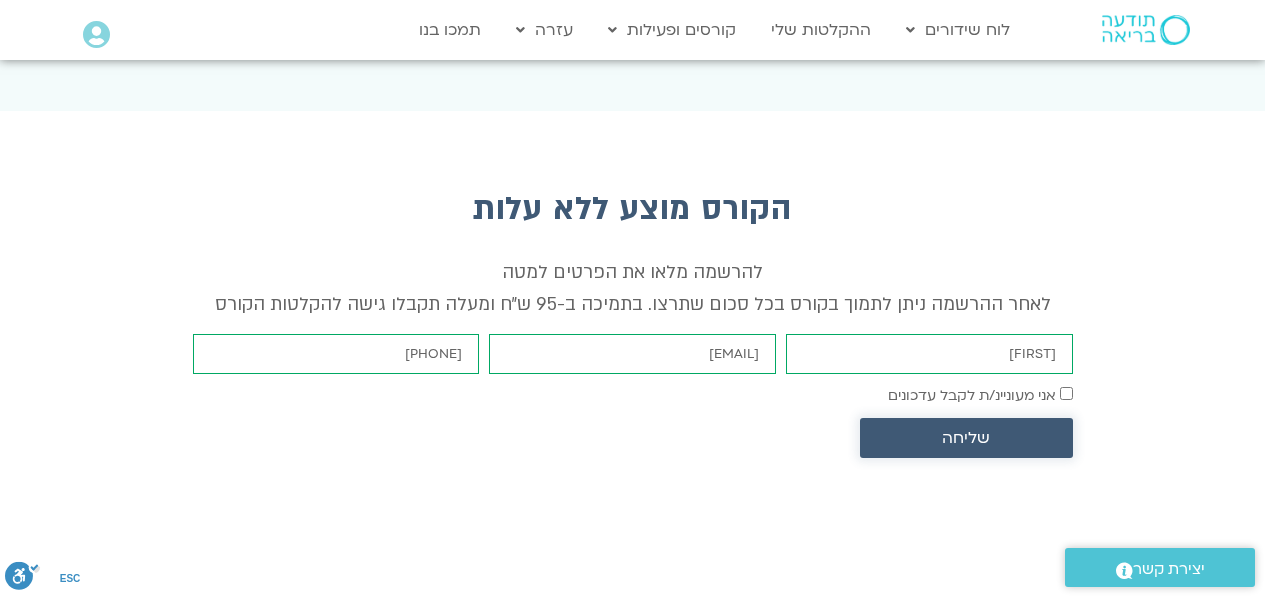 click on "שליחה" at bounding box center [966, 438] 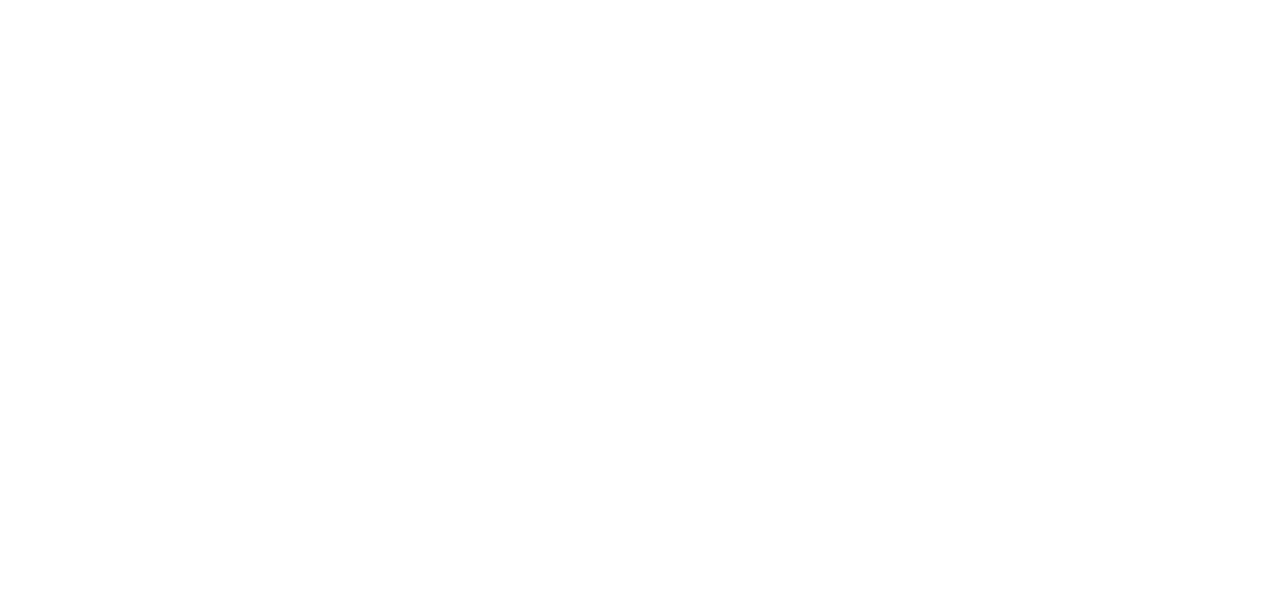 scroll, scrollTop: 0, scrollLeft: 0, axis: both 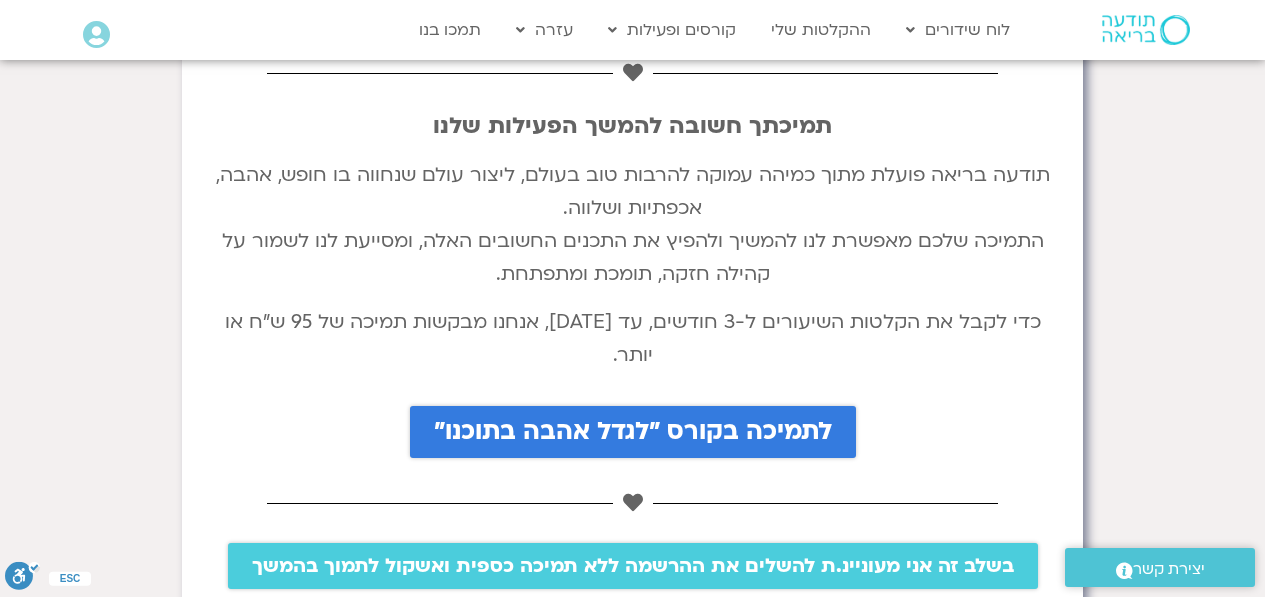 click on "לתמיכה בקורס "לגדל אהבה בתוכנו"" at bounding box center [633, 432] 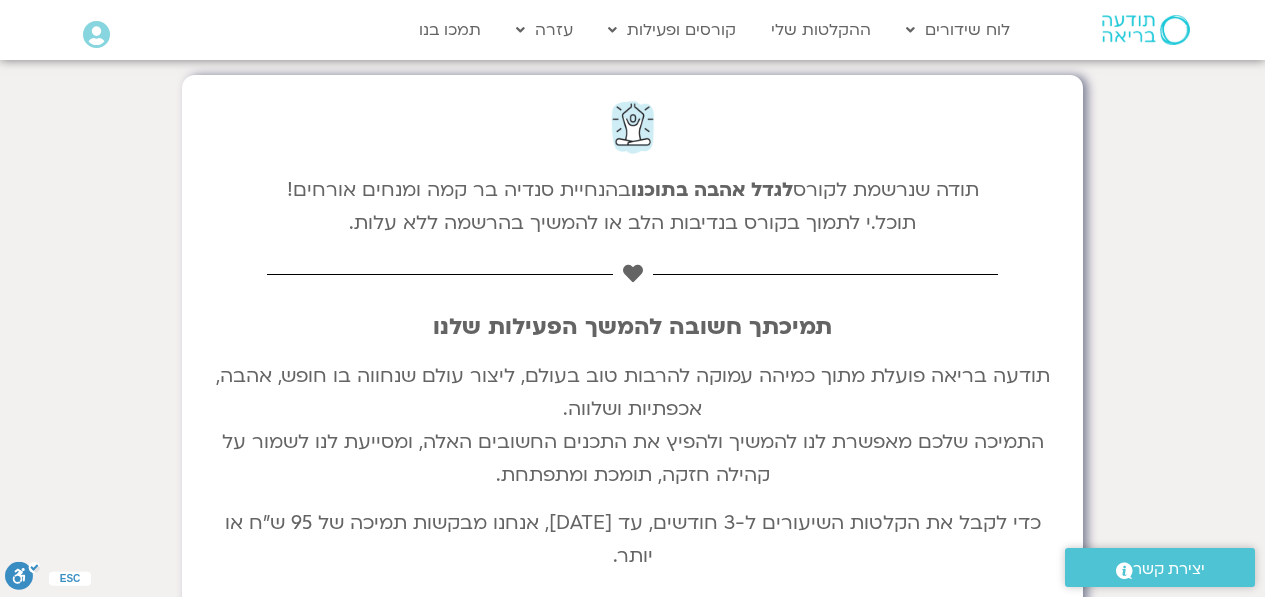 scroll, scrollTop: 0, scrollLeft: 0, axis: both 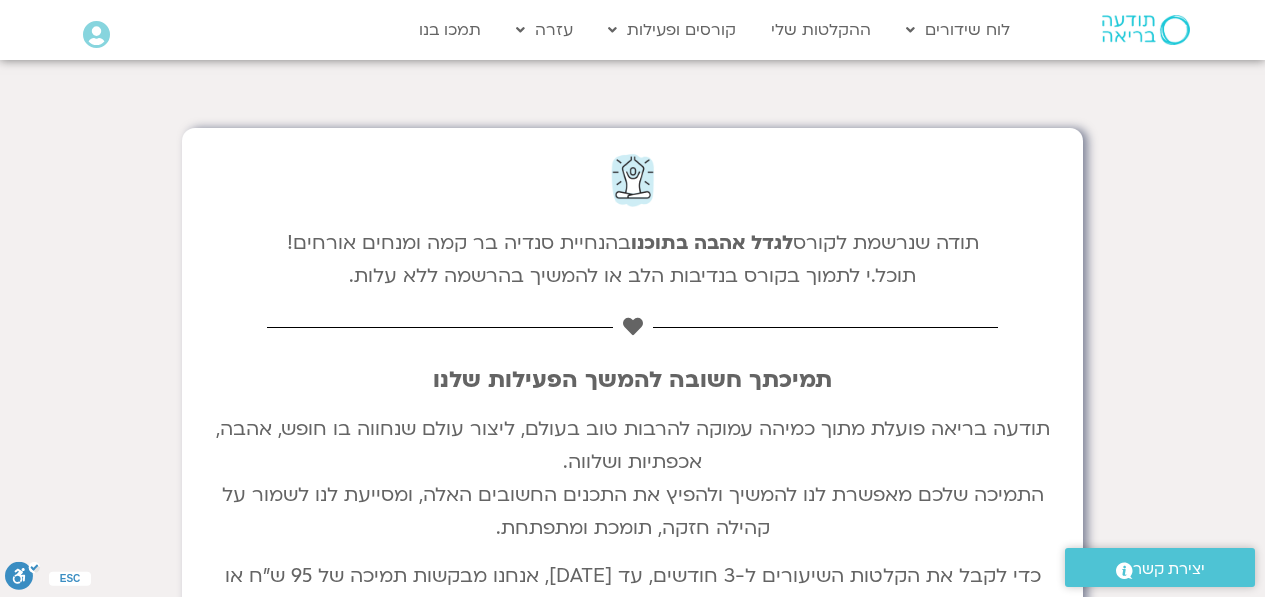 click at bounding box center [1146, 30] 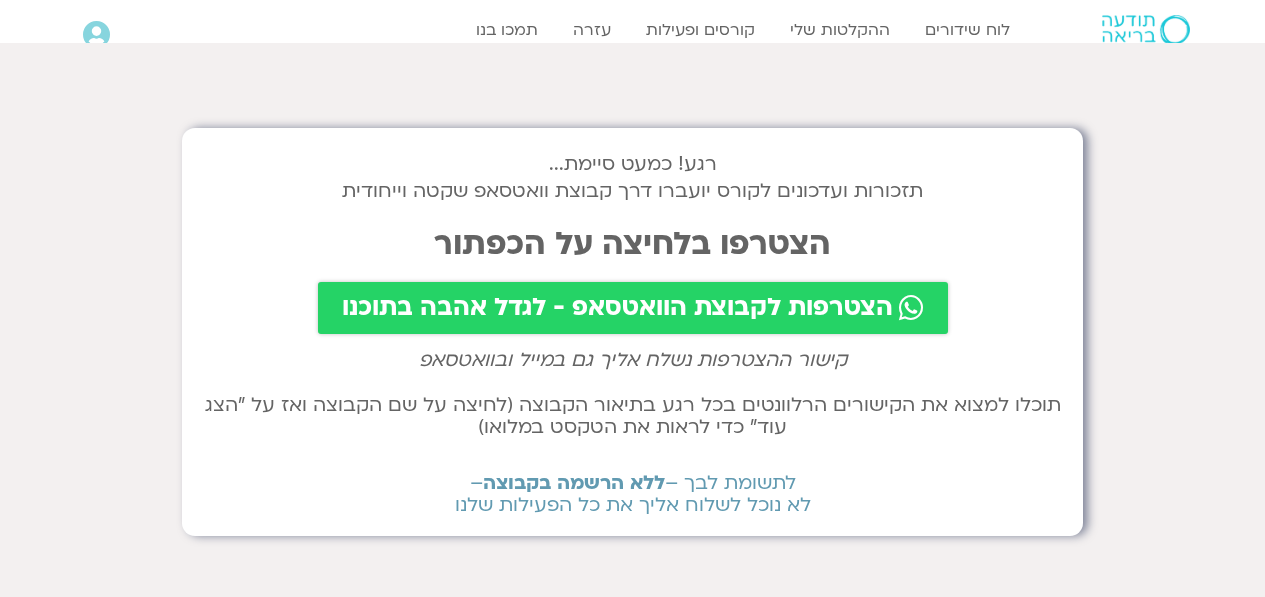 scroll, scrollTop: 0, scrollLeft: 0, axis: both 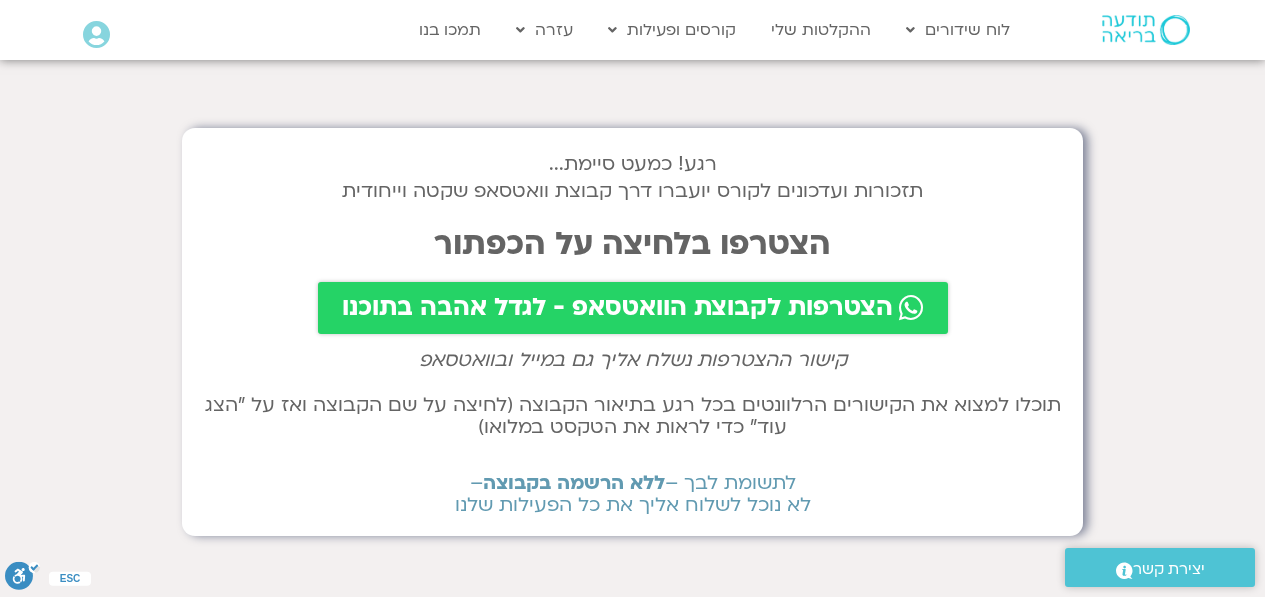 click on "הצטרפות לקבוצת הוואטסאפ - לגדל אהבה בתוכנו" at bounding box center (617, 308) 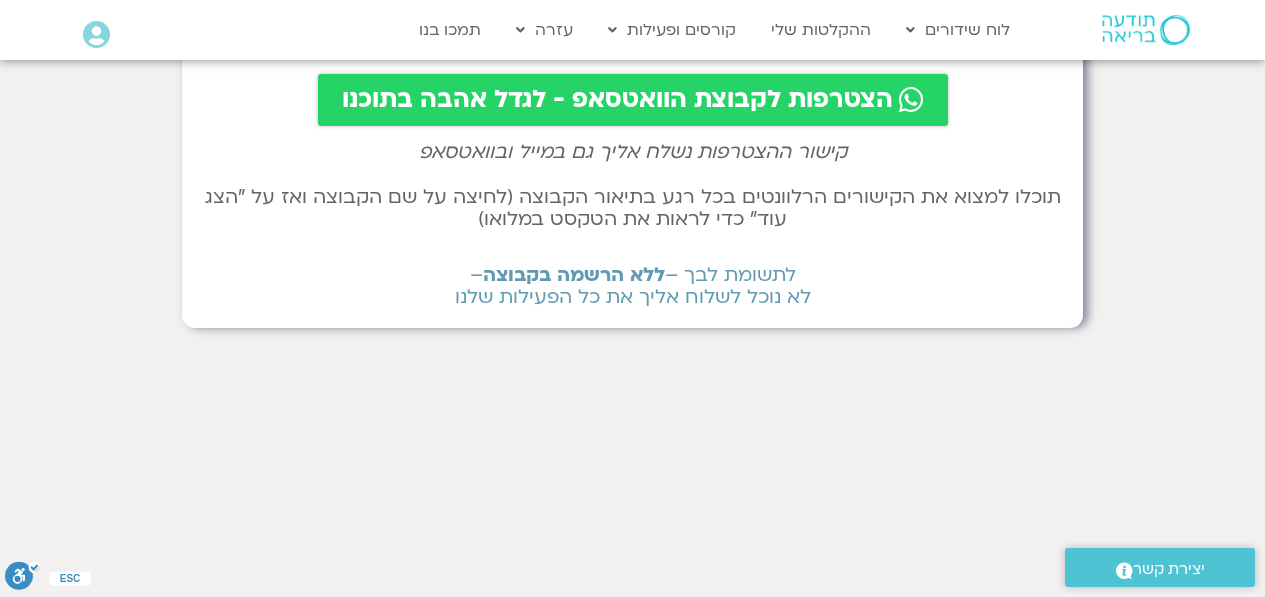 scroll, scrollTop: 205, scrollLeft: 0, axis: vertical 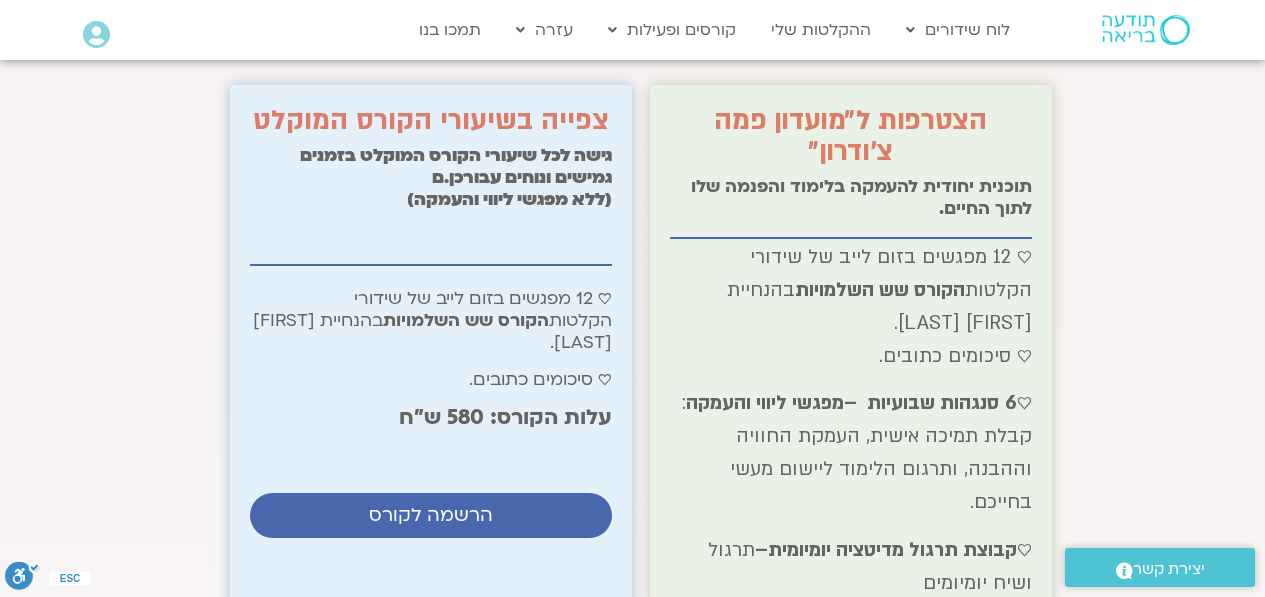 click on "אנחנו מזמינים אתכם לבחור אחת משתי אפשרויות הלימוד והתרגול:
אנו מציעים שתי דרכים עיקריות להעמיק בלימוד ובתרגול עם פמה צ'ודרון: האחת מאפשרת לימוד עצמי וגמיש של הקורס,  והשנייה מזמינה לחוויה קהילתית עשירה והעמקה מתמשכת.  פרטי המסלולים להשוואה:
הצטרפות ל״מועדון פמה צ׳ודרון״
תוכנית יחודית להעמקה בלימוד והפנמה שלו לתוך החיים.
♡ 12 מפגשים בזום לייב של שידורי הקלטות" at bounding box center [632, 576] 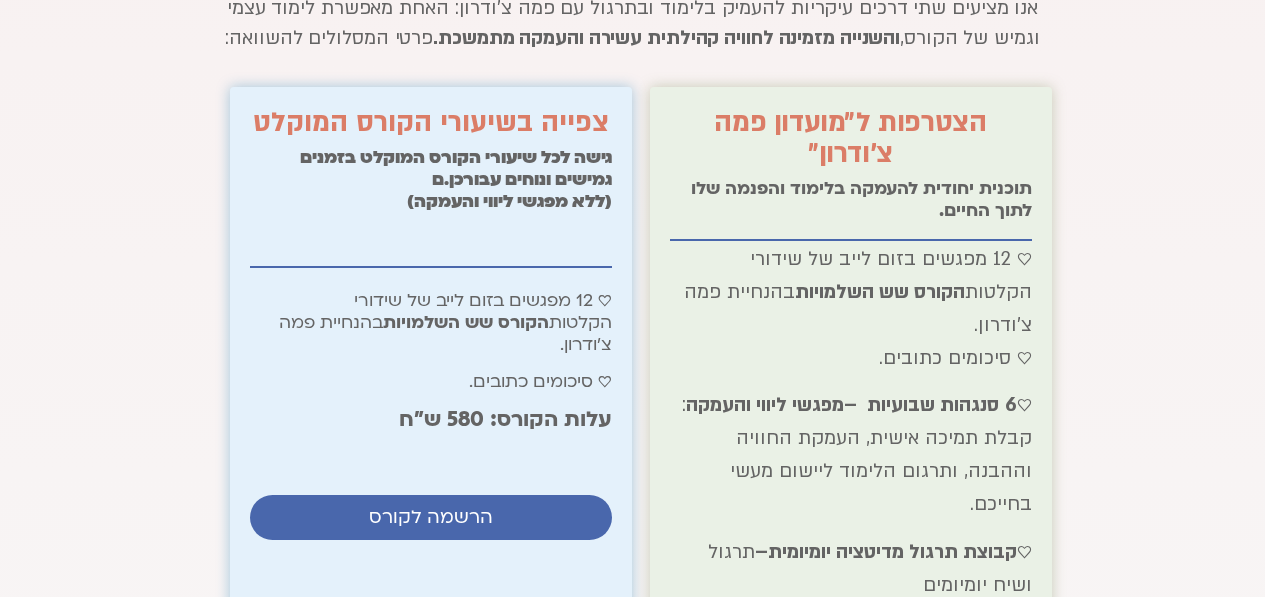scroll, scrollTop: 2365, scrollLeft: 0, axis: vertical 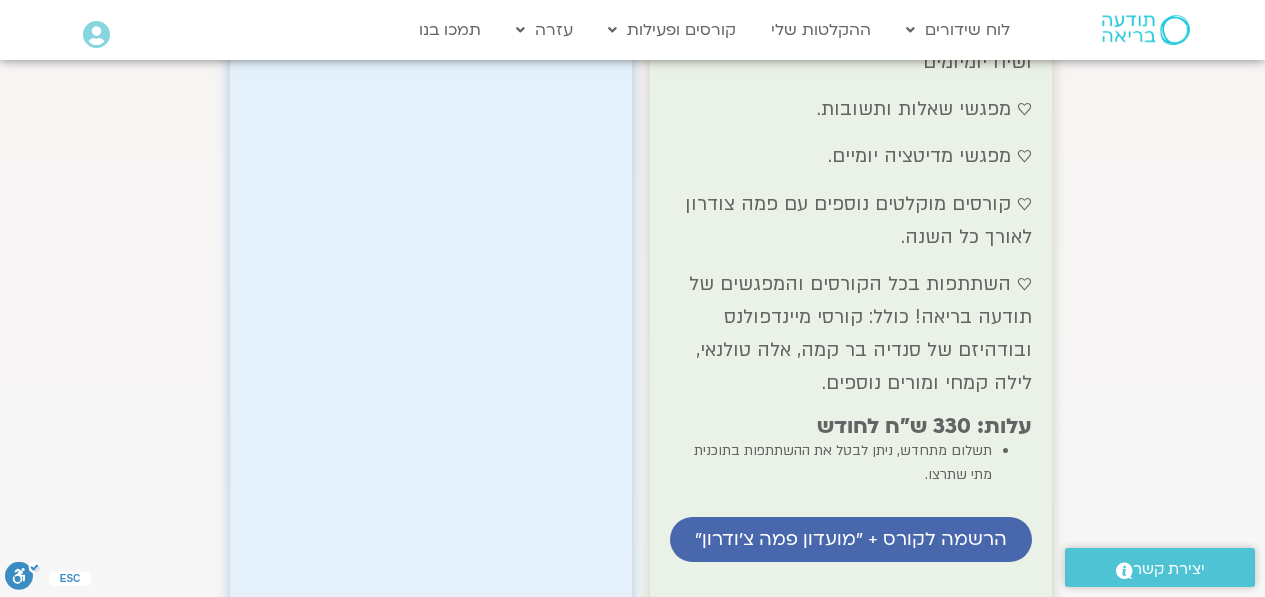click on "אנחנו מזמינים אתכם לבחור אחת משתי אפשרויות הלימוד והתרגול:
אנו מציעים שתי דרכים עיקריות להעמיק בלימוד ובתרגול עם פמה צ'ודרון: האחת מאפשרת לימוד עצמי וגמיש של הקורס,  והשנייה מזמינה לחוויה קהילתית עשירה והעמקה מתמשכת.  פרטי המסלולים להשוואה:
הצטרפות ל״מועדון פמה צ׳ודרון״
תוכנית יחודית להעמקה בלימוד והפנמה שלו לתוך החיים.
♡ 12 מפגשים בזום לייב של שידורי הקלטות" at bounding box center (632, 55) 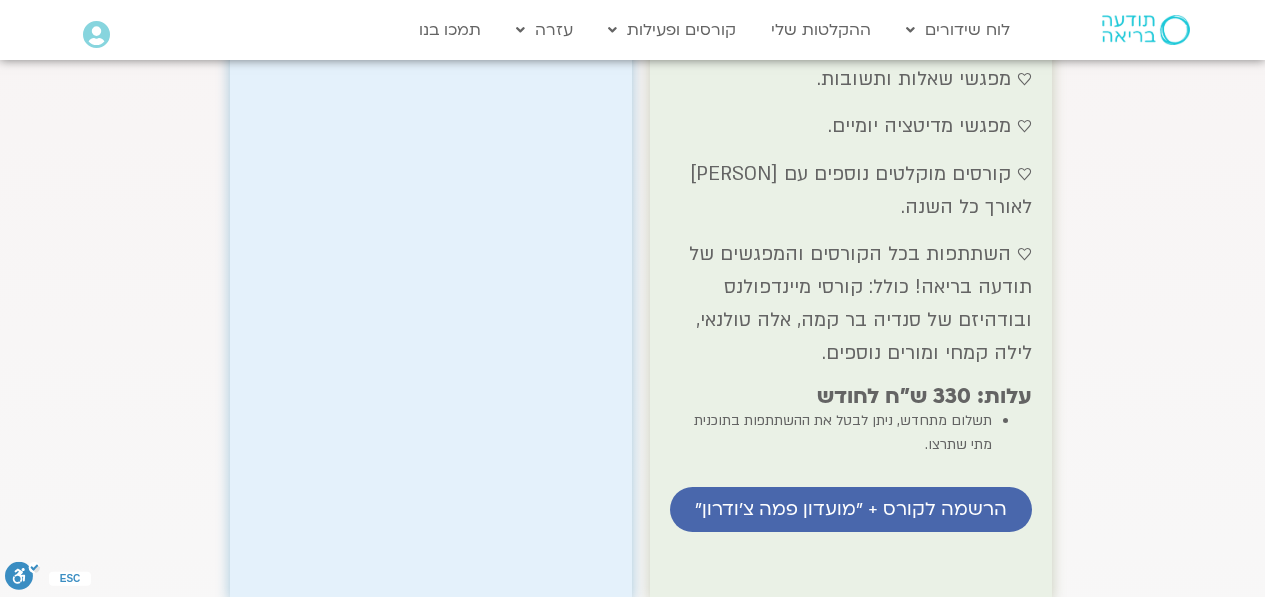 scroll, scrollTop: 2888, scrollLeft: 0, axis: vertical 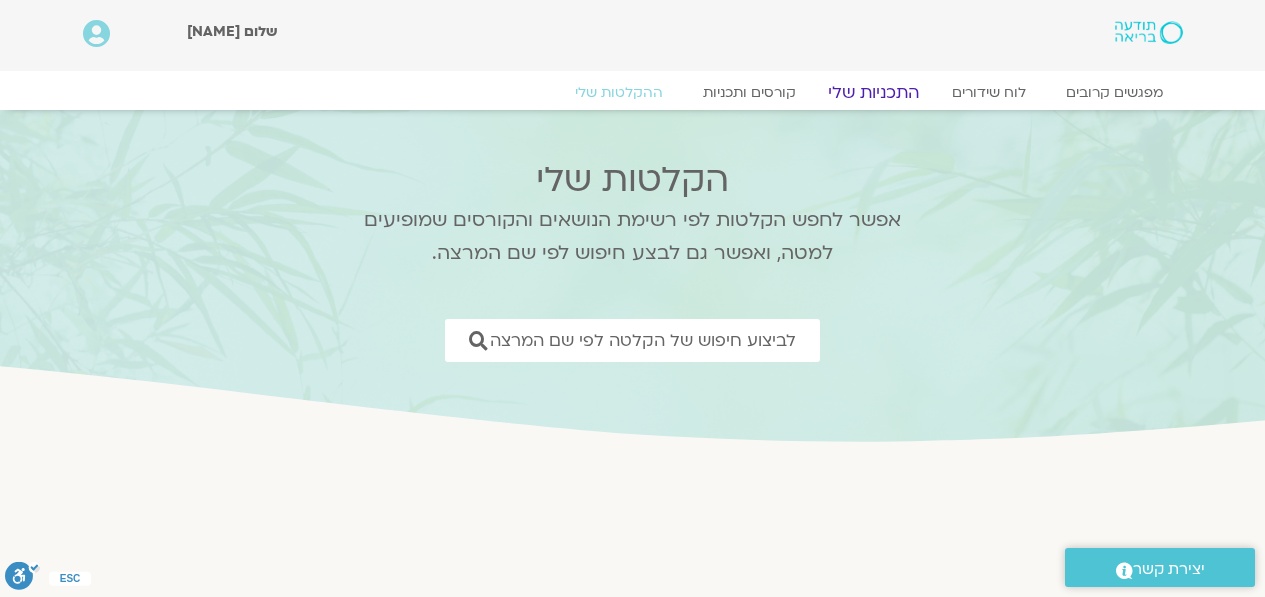 click on "התכניות שלי" 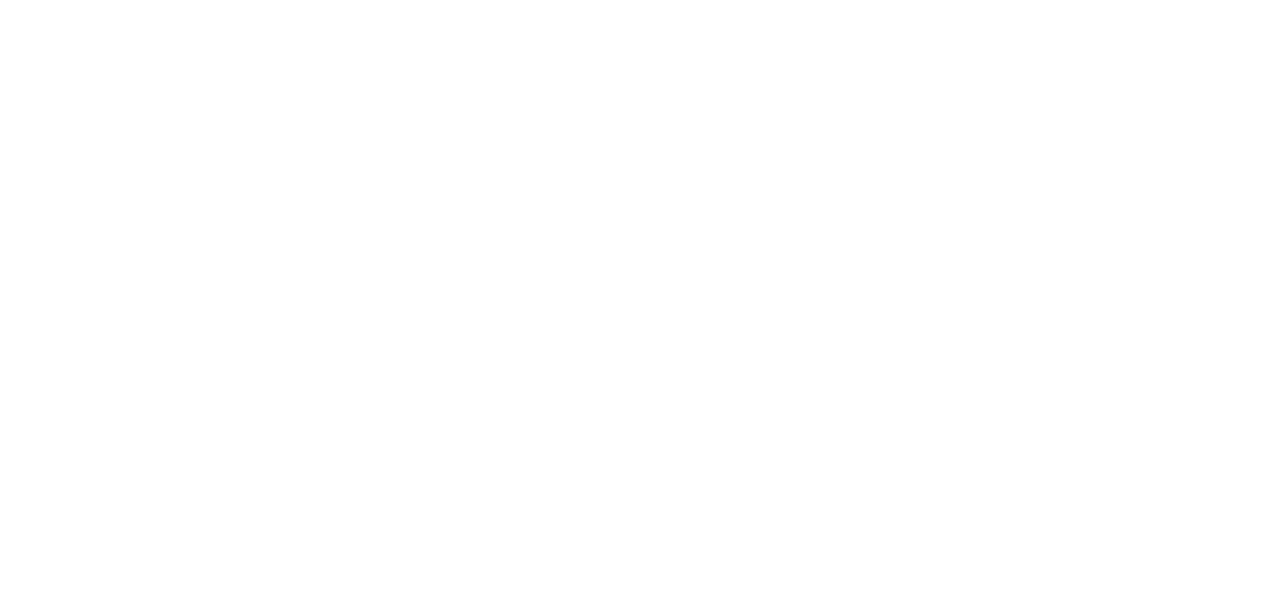 scroll, scrollTop: 0, scrollLeft: 0, axis: both 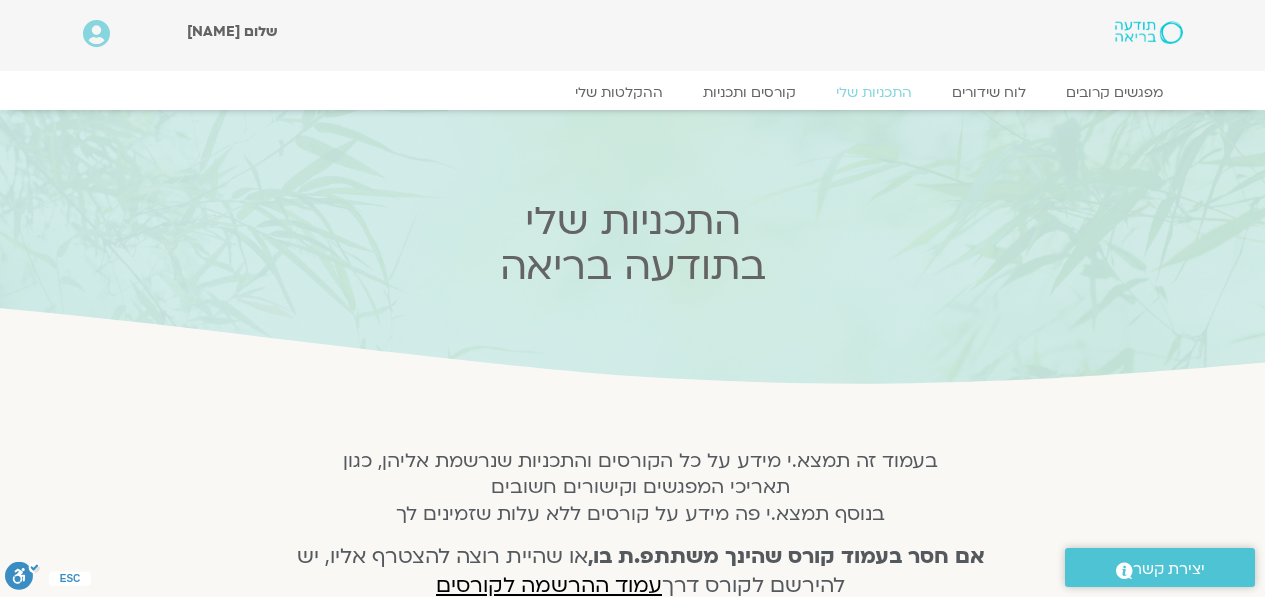 click at bounding box center (1148, 32) 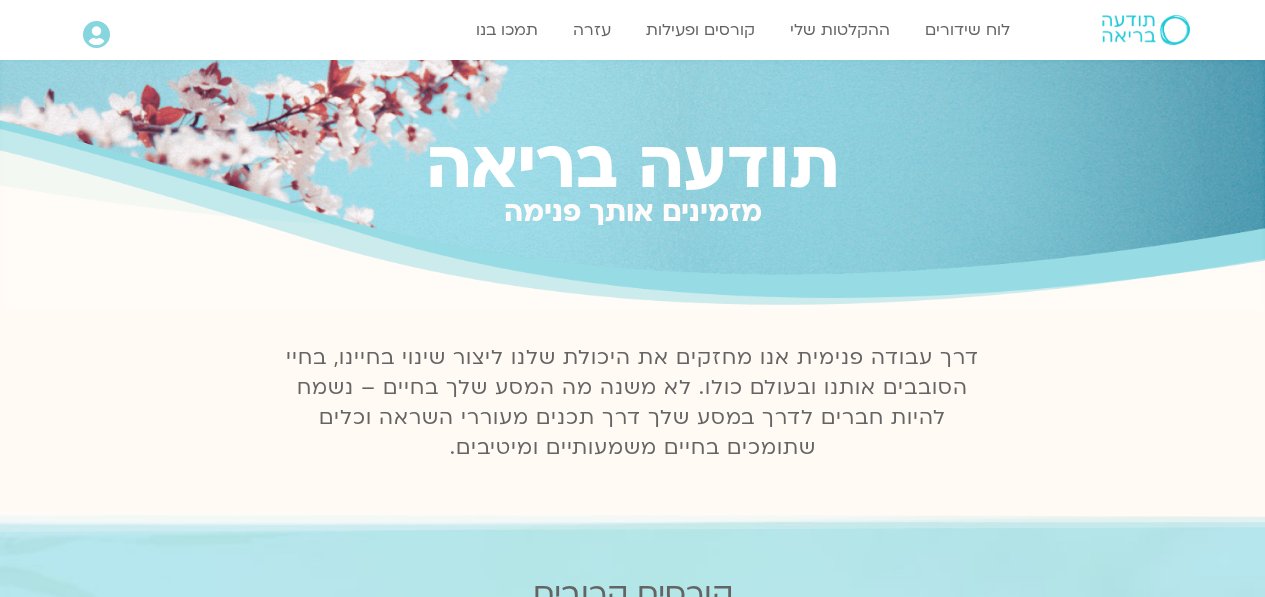 scroll, scrollTop: 0, scrollLeft: 0, axis: both 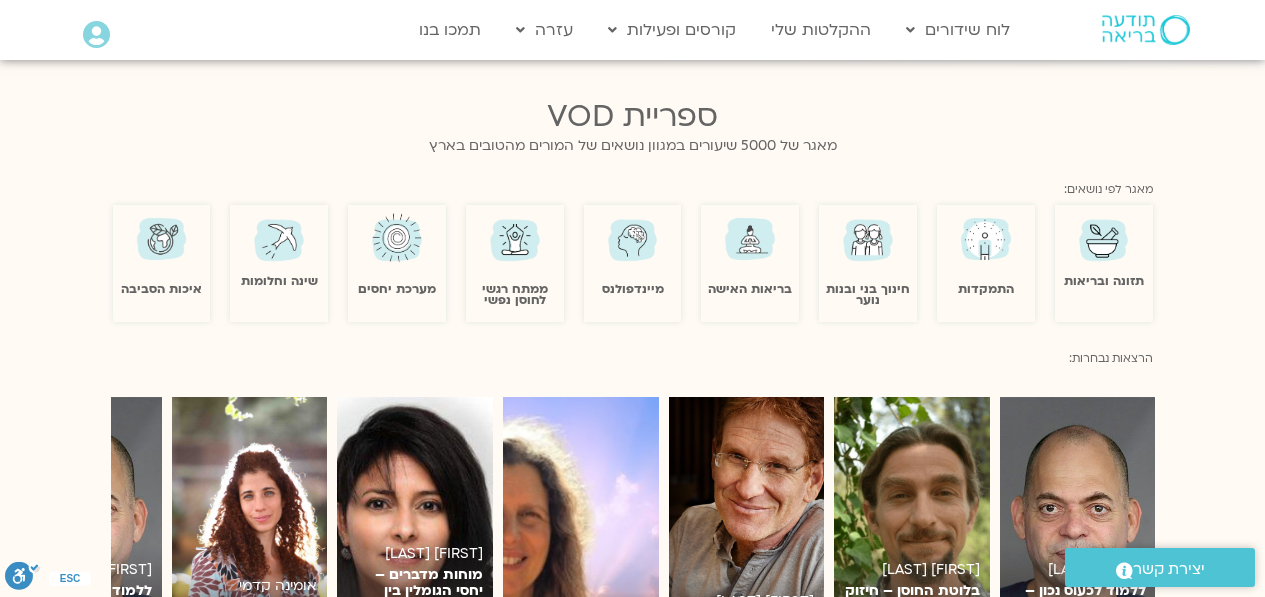 click on "שינה וחלומות" at bounding box center (279, 281) 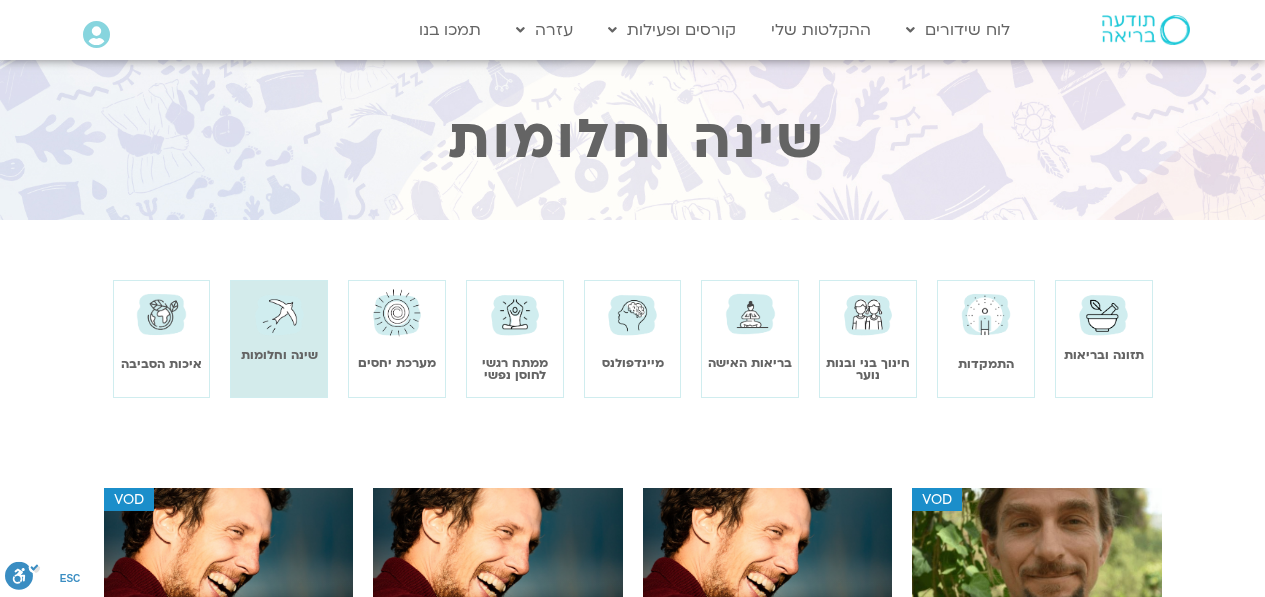 scroll, scrollTop: 0, scrollLeft: 0, axis: both 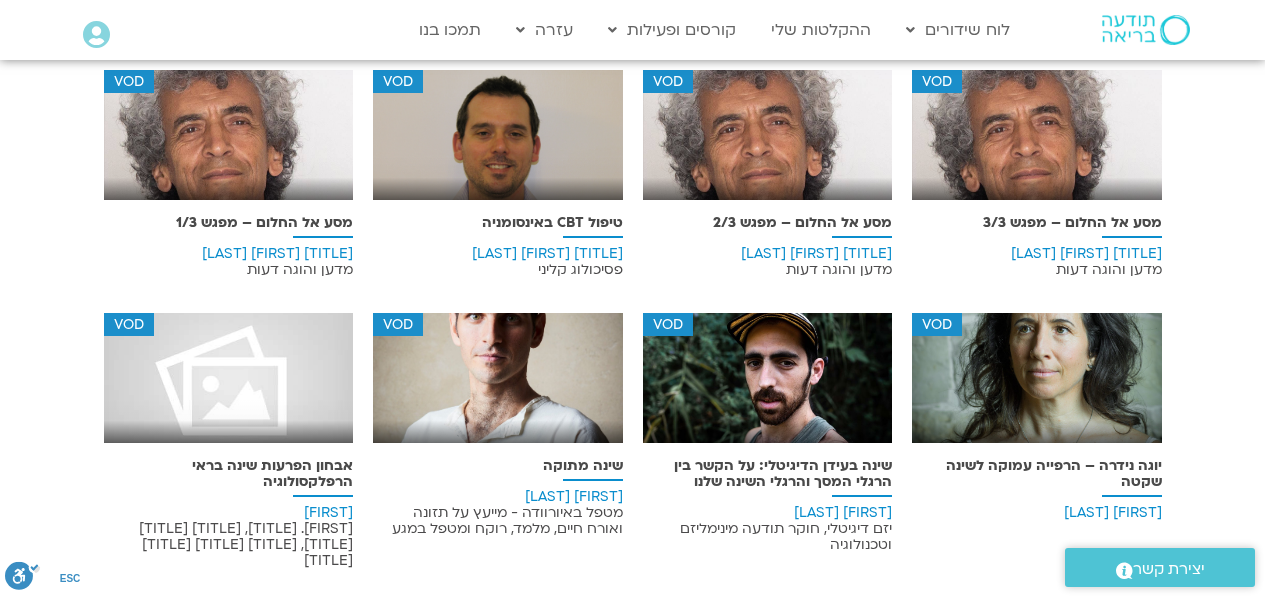 drag, startPoint x: 1279, startPoint y: 118, endPoint x: 1279, endPoint y: 292, distance: 174 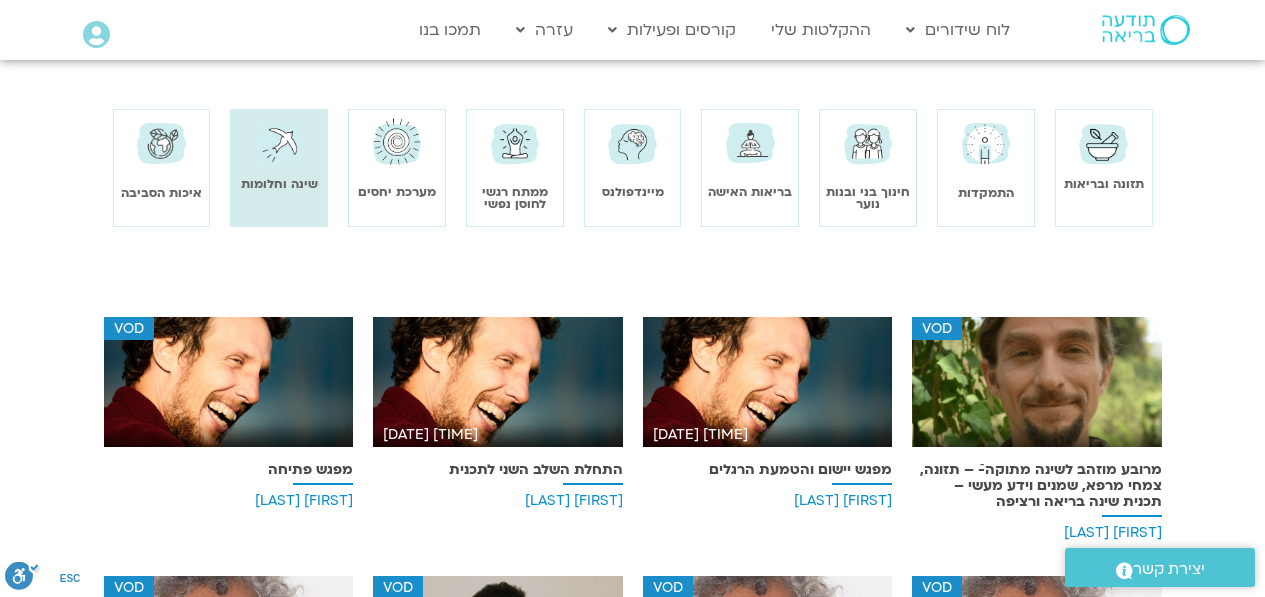 scroll, scrollTop: 0, scrollLeft: 0, axis: both 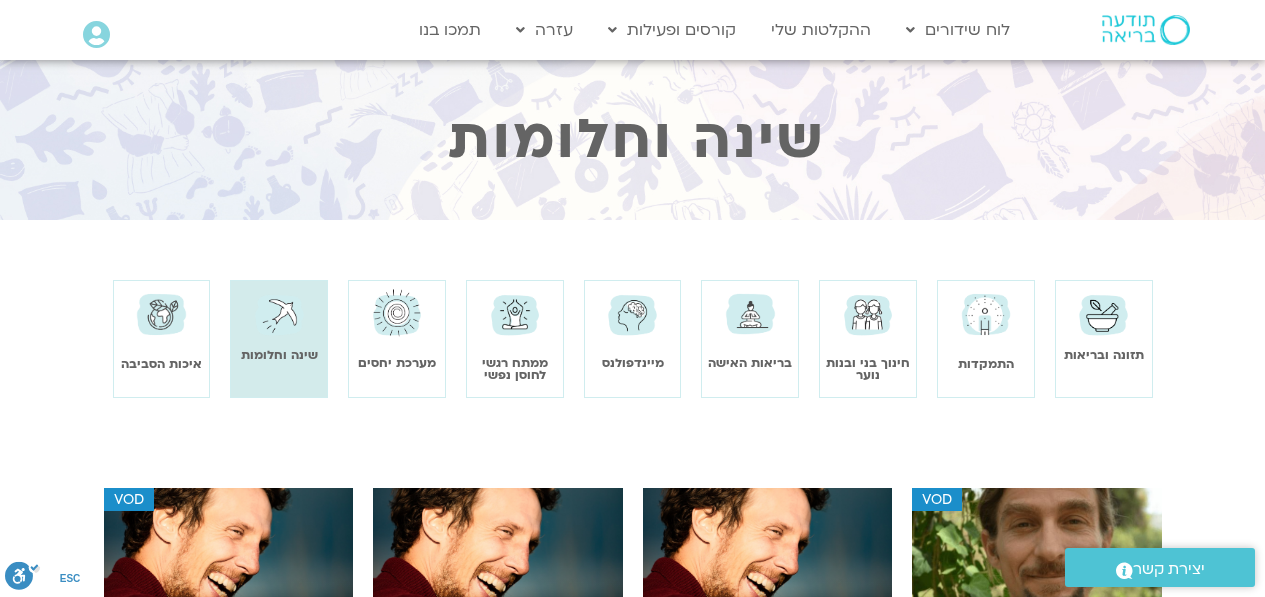 click at bounding box center (750, 314) 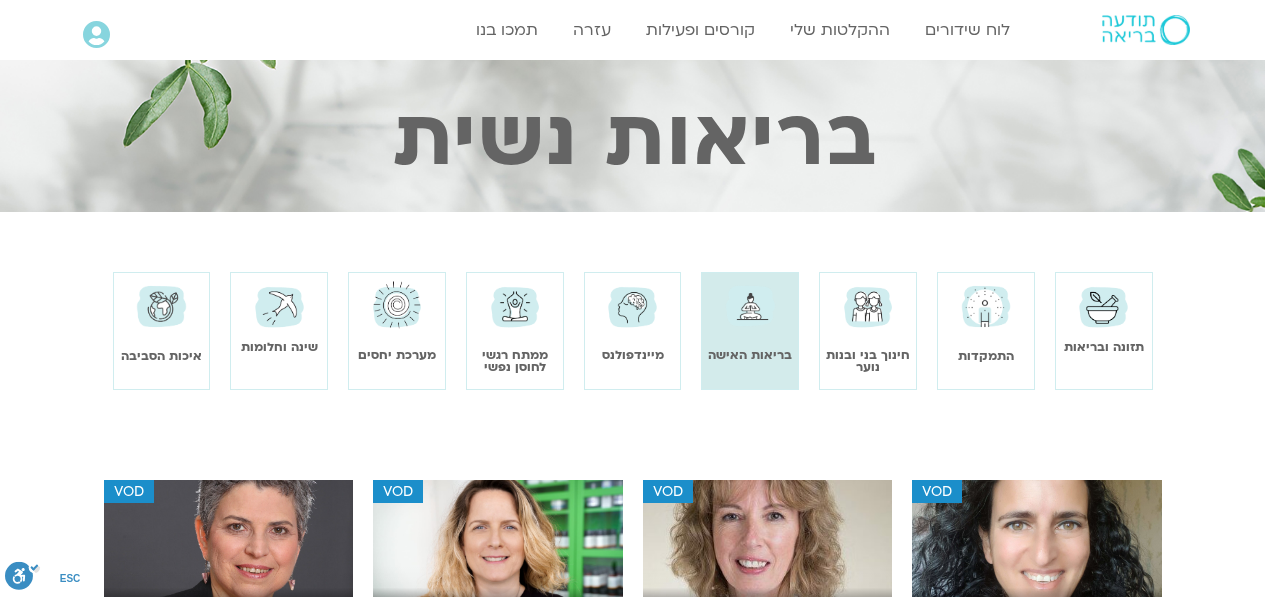 scroll, scrollTop: 0, scrollLeft: 0, axis: both 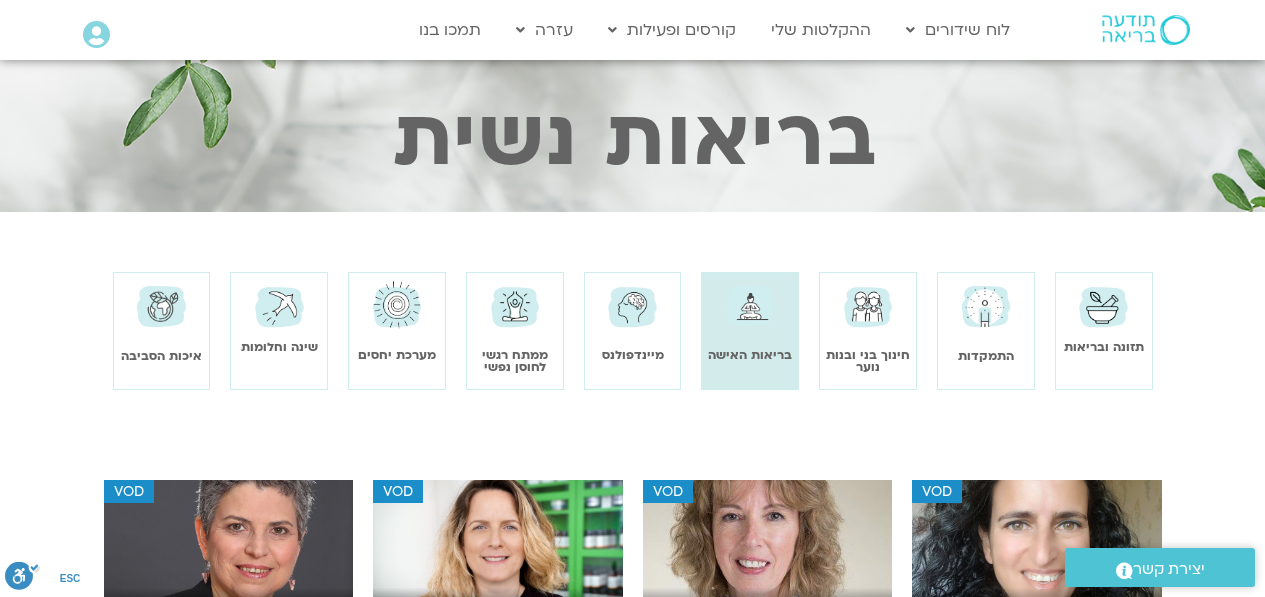 click at bounding box center [986, 306] 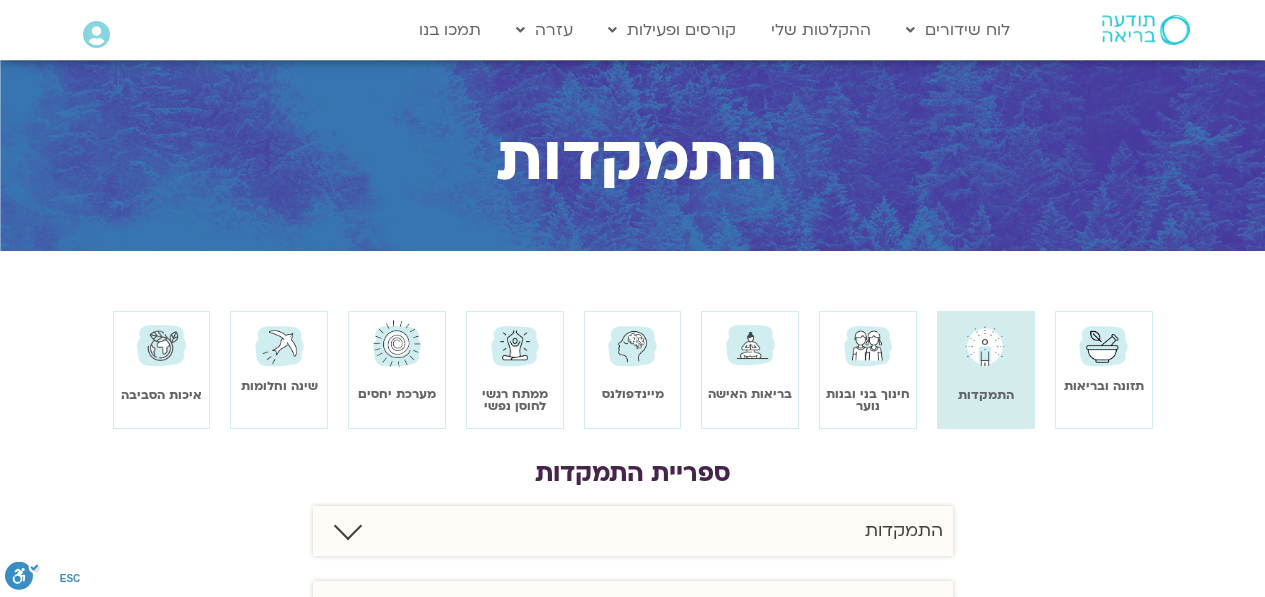 scroll, scrollTop: 0, scrollLeft: 0, axis: both 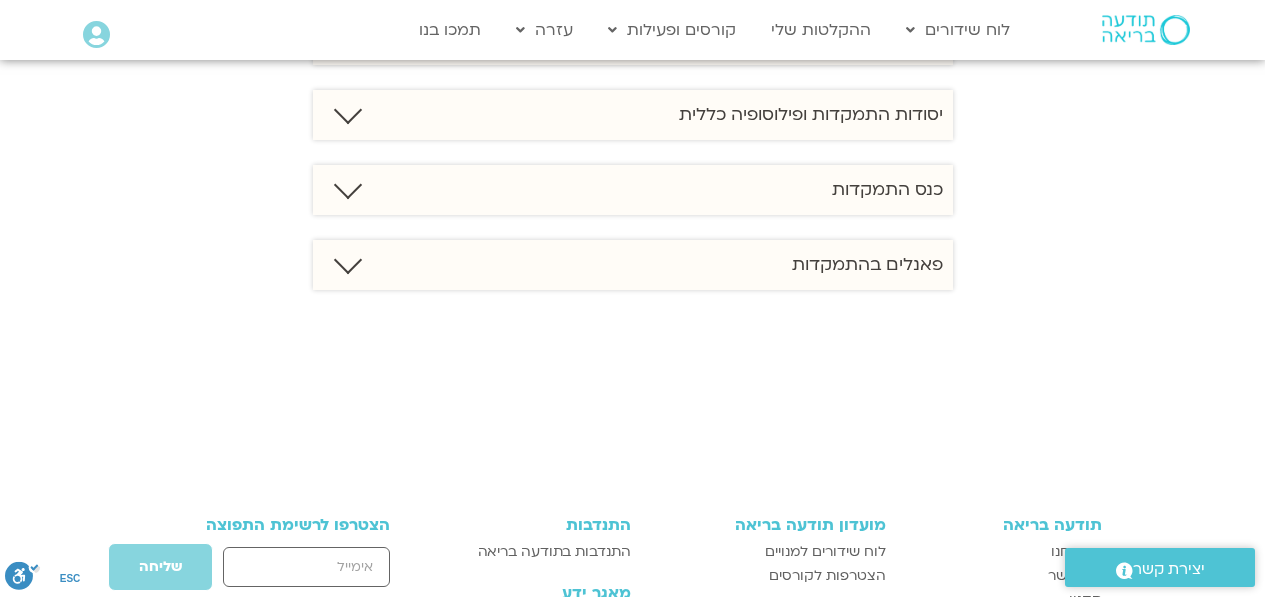 click at bounding box center [347, 260] 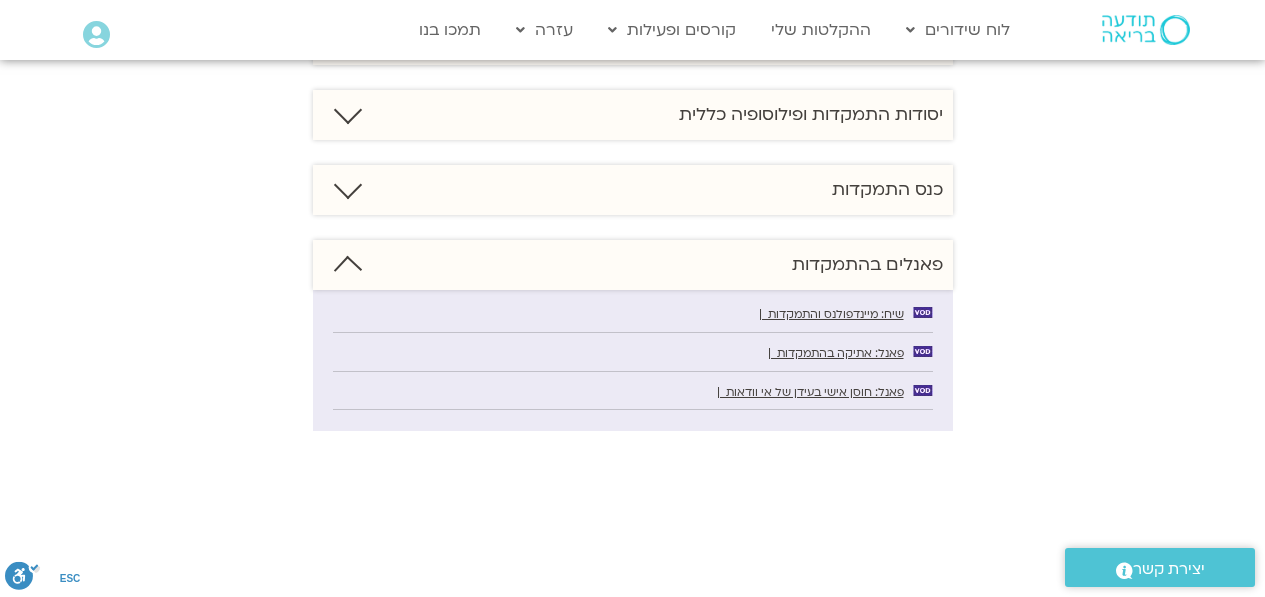 click at bounding box center (347, 185) 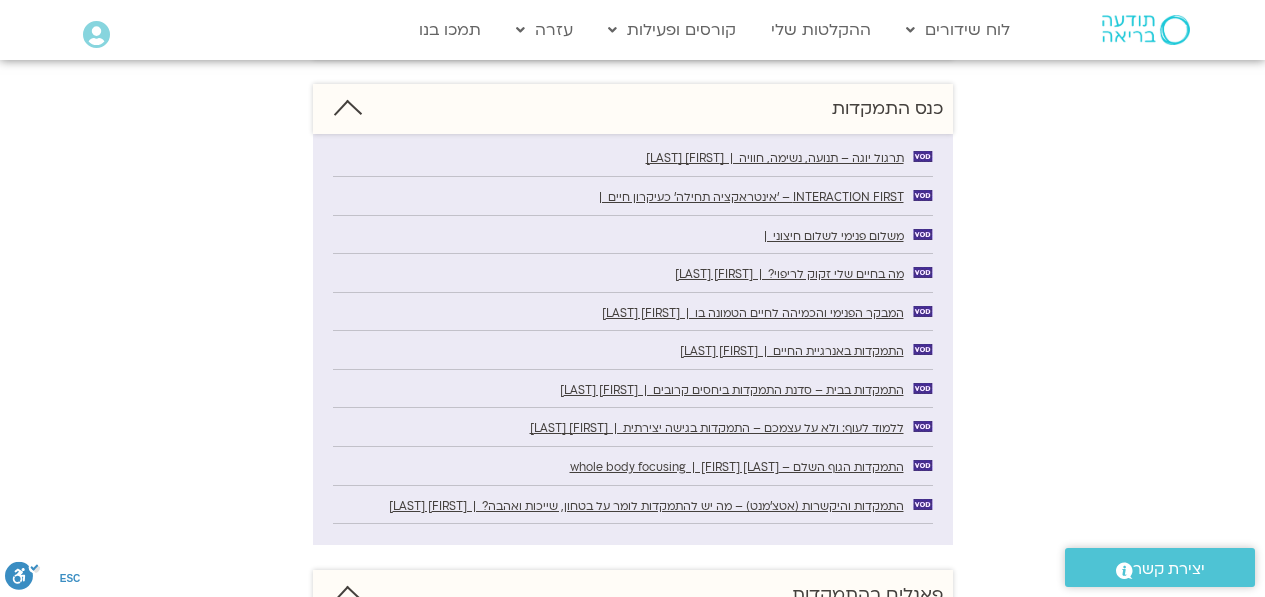 scroll, scrollTop: 654, scrollLeft: 0, axis: vertical 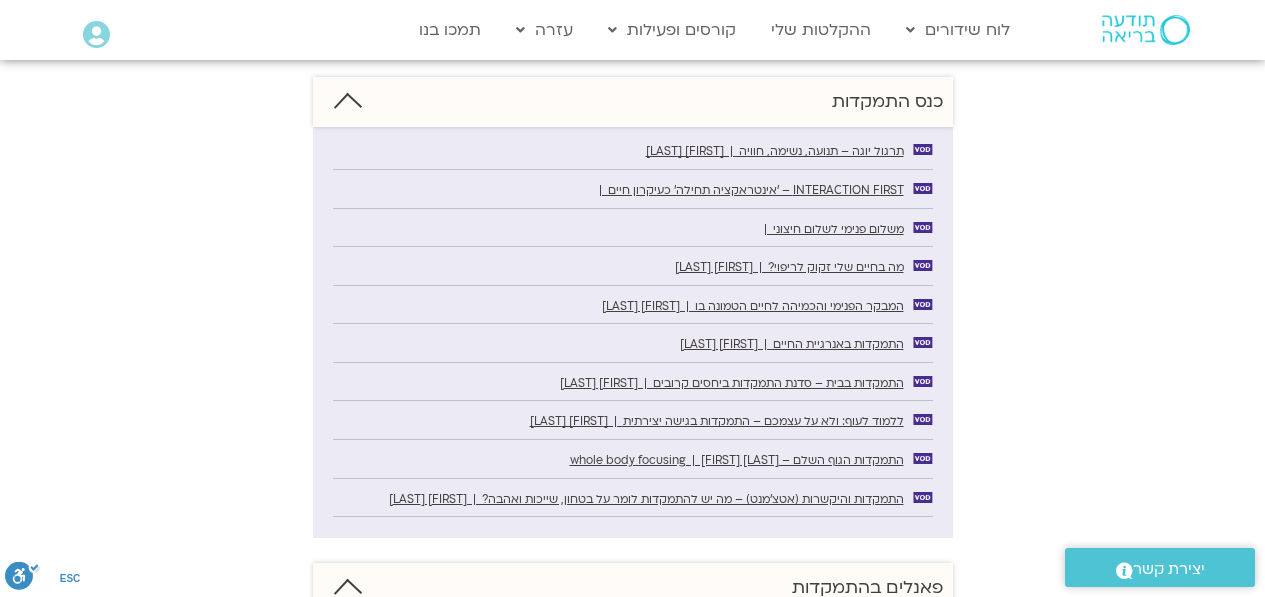 click on "INTERACTION FIRST – 'אינטראקציה תחילה' כעיקרון חיים  |" at bounding box center [751, 190] 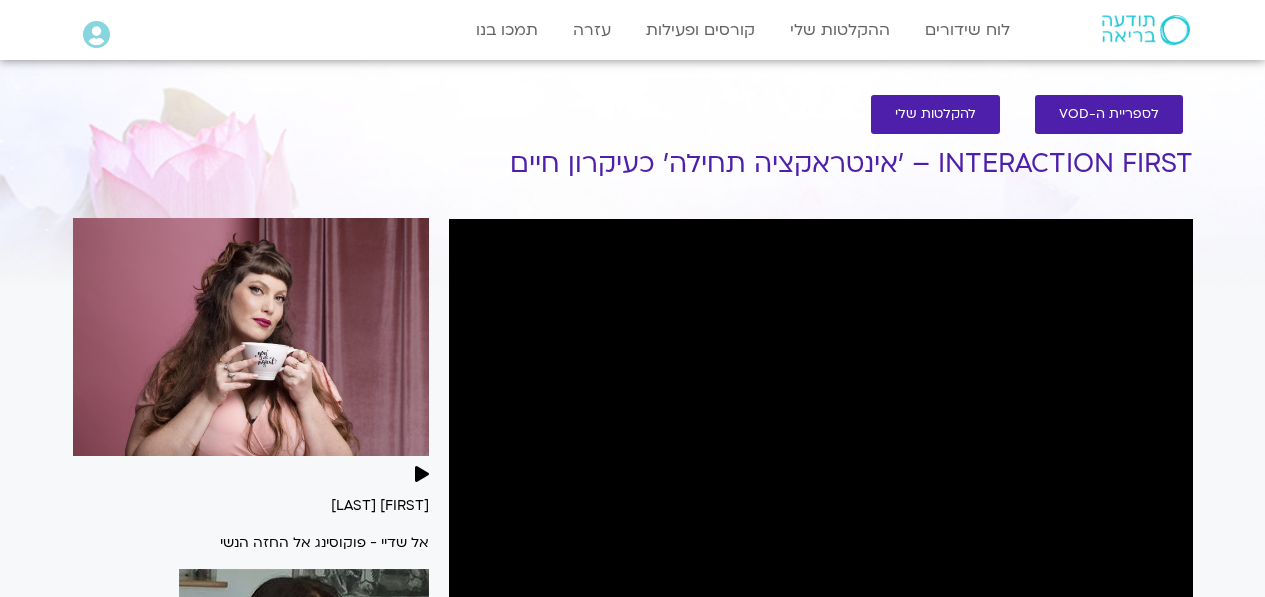 scroll, scrollTop: 0, scrollLeft: 0, axis: both 